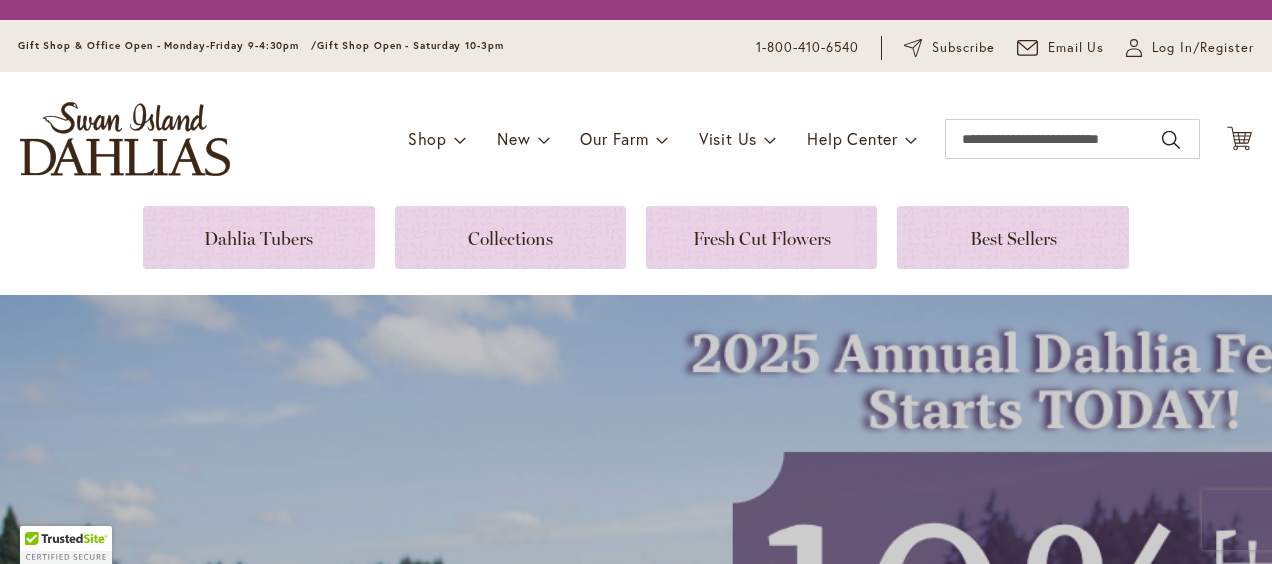 scroll, scrollTop: 0, scrollLeft: 0, axis: both 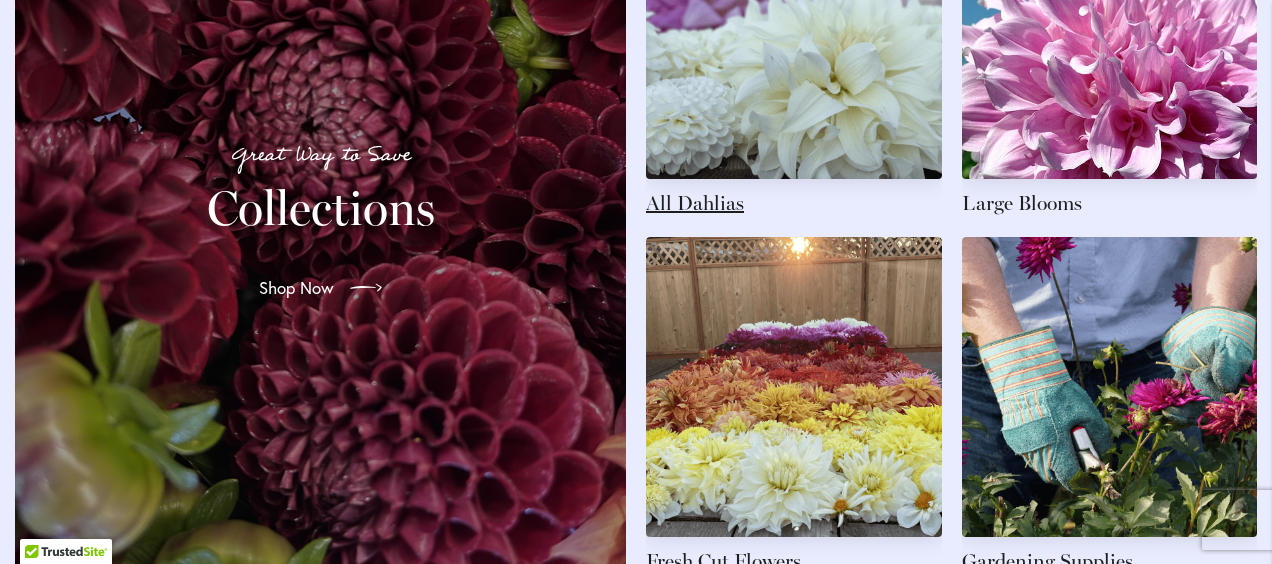 click at bounding box center [794, 48] 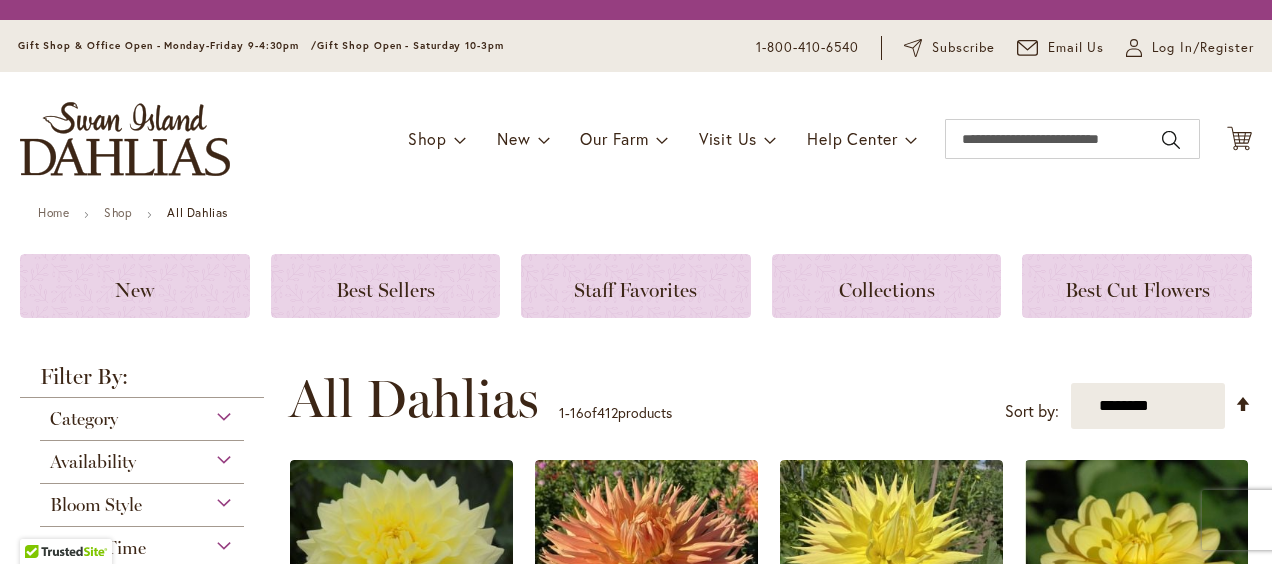 scroll, scrollTop: 0, scrollLeft: 0, axis: both 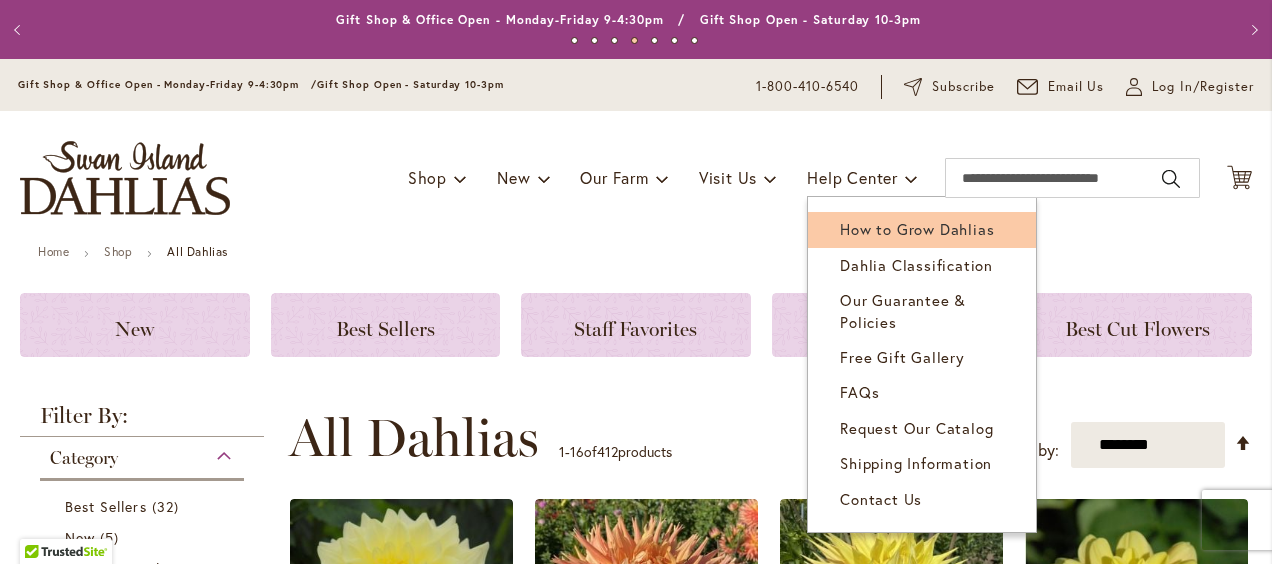 click on "How to Grow Dahlias" at bounding box center (917, 229) 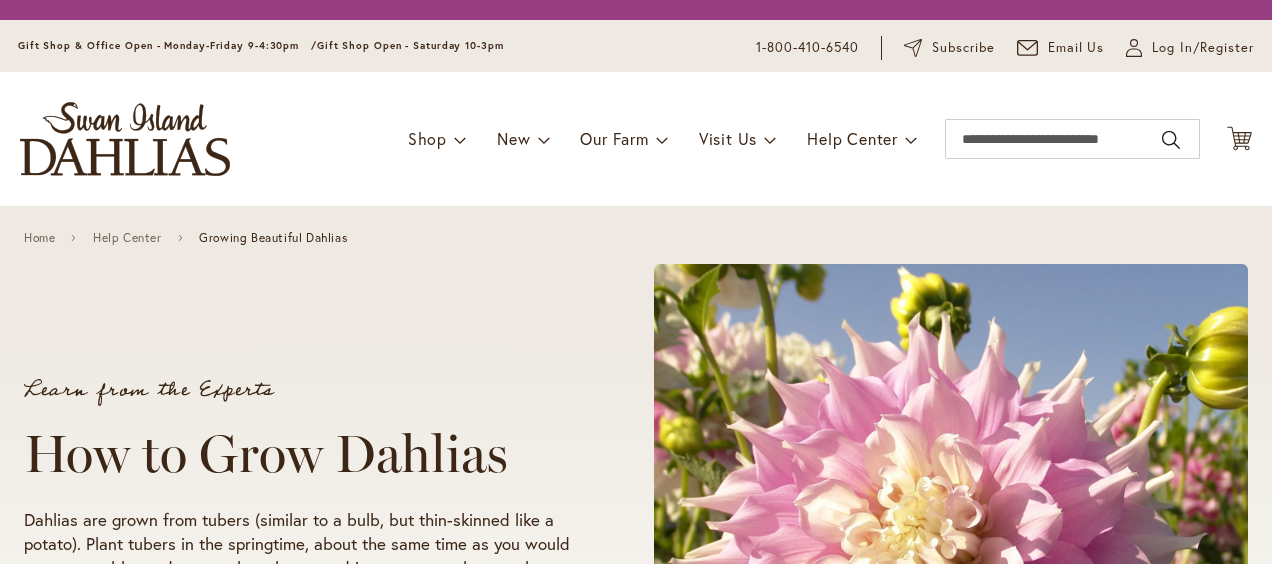 scroll, scrollTop: 0, scrollLeft: 0, axis: both 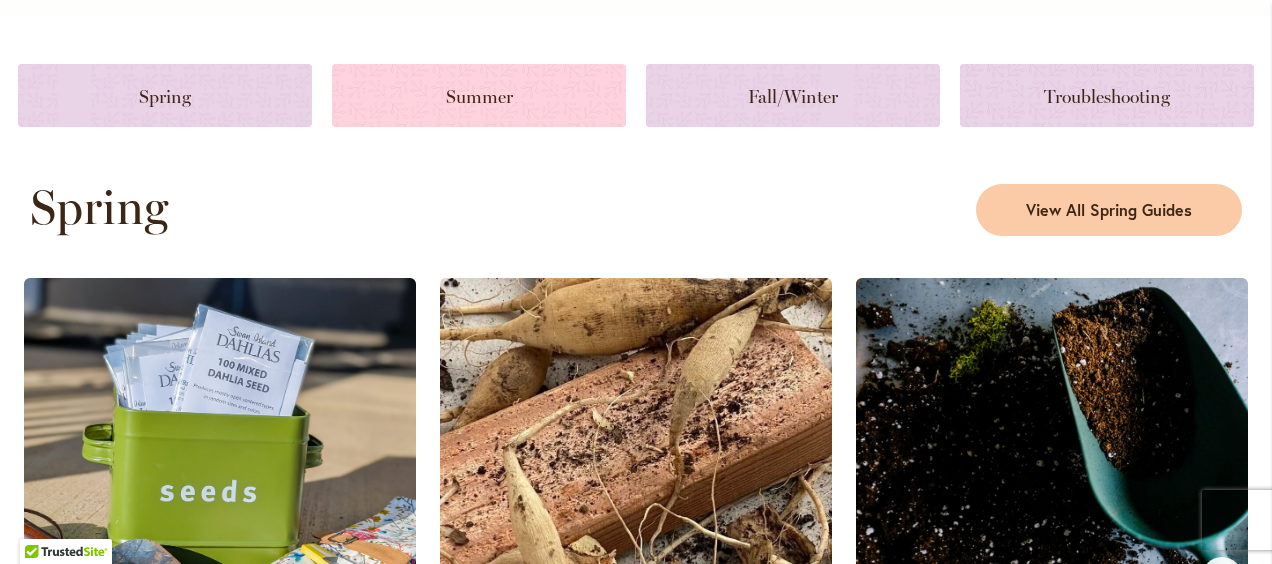 click at bounding box center [479, 95] 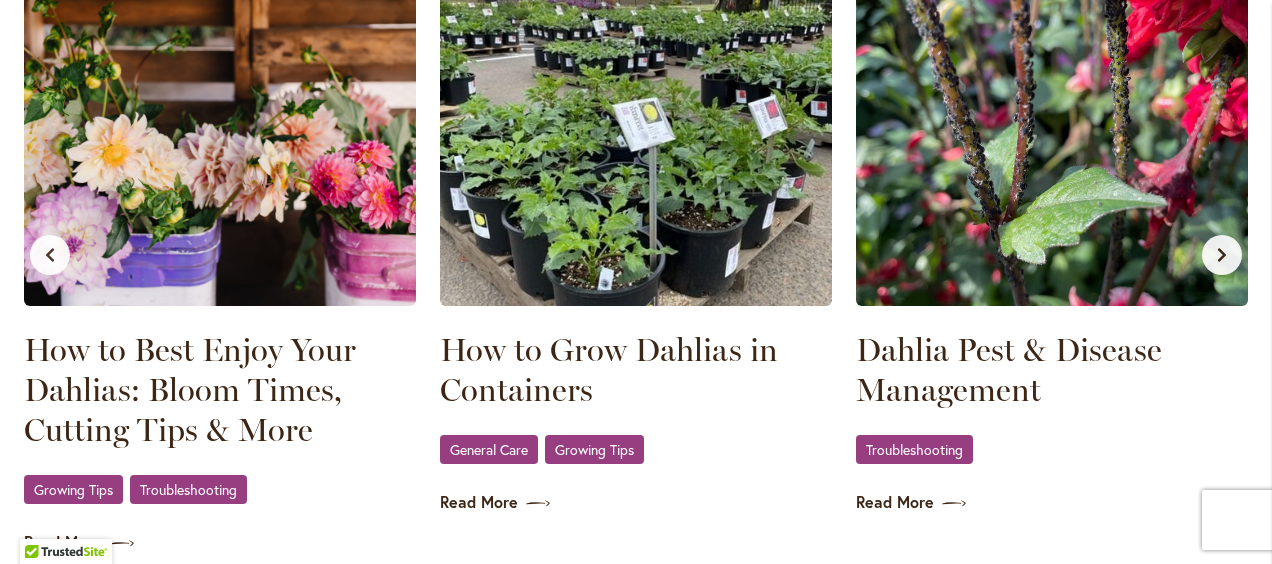 scroll, scrollTop: 2100, scrollLeft: 0, axis: vertical 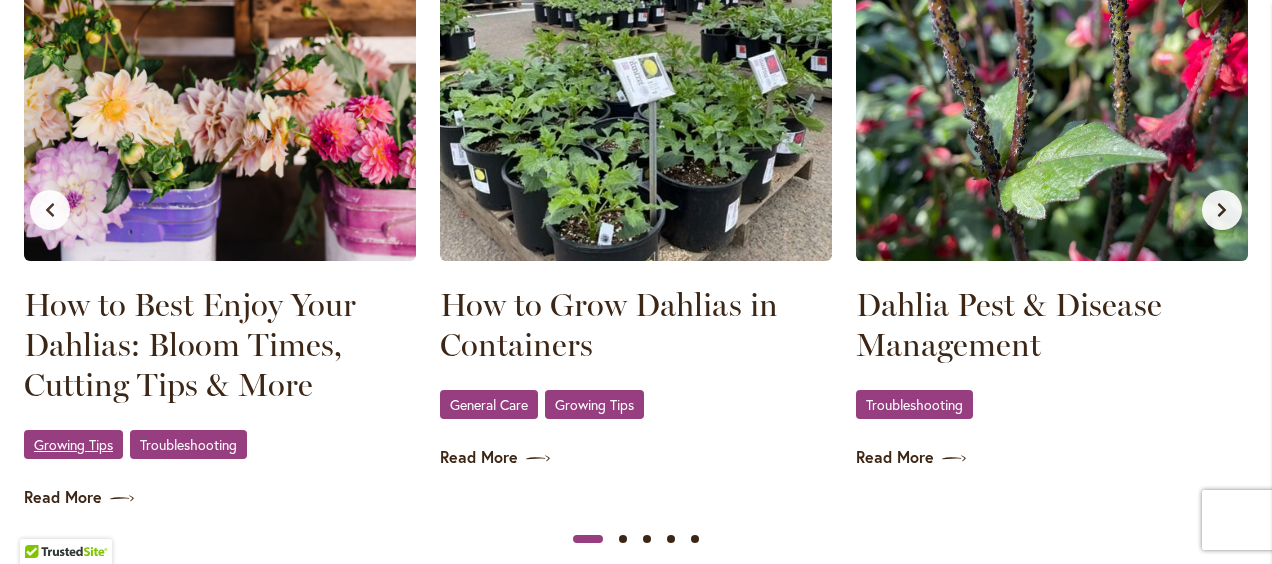 click on "Growing Tips" at bounding box center [73, 444] 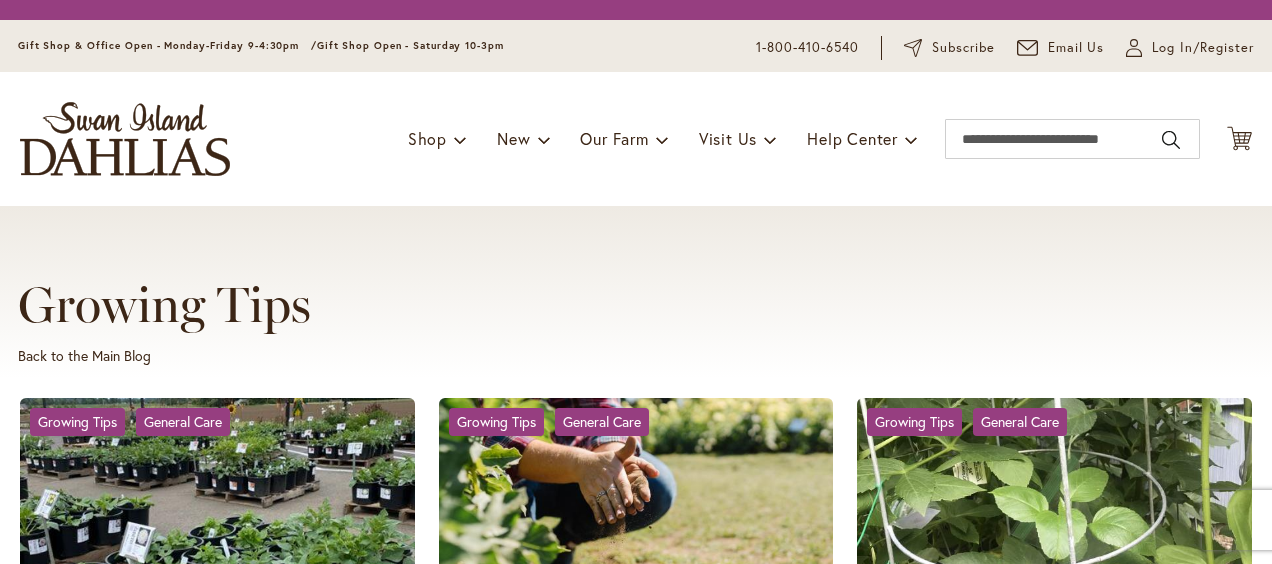 scroll, scrollTop: 0, scrollLeft: 0, axis: both 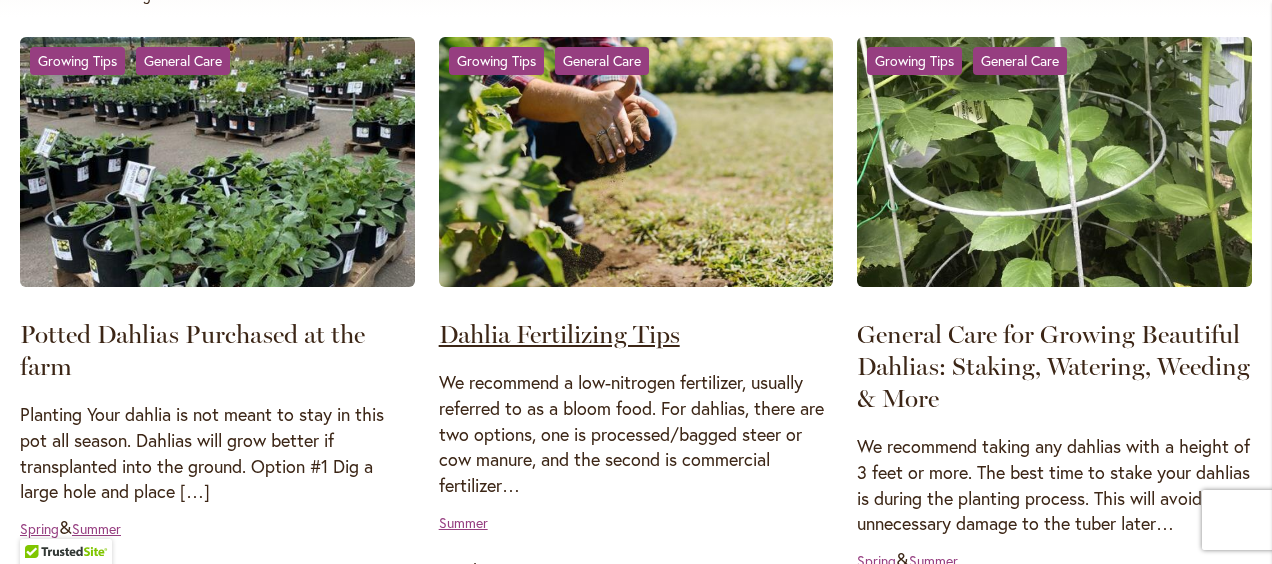 click on "Dahlia Fertilizing Tips" at bounding box center (559, 334) 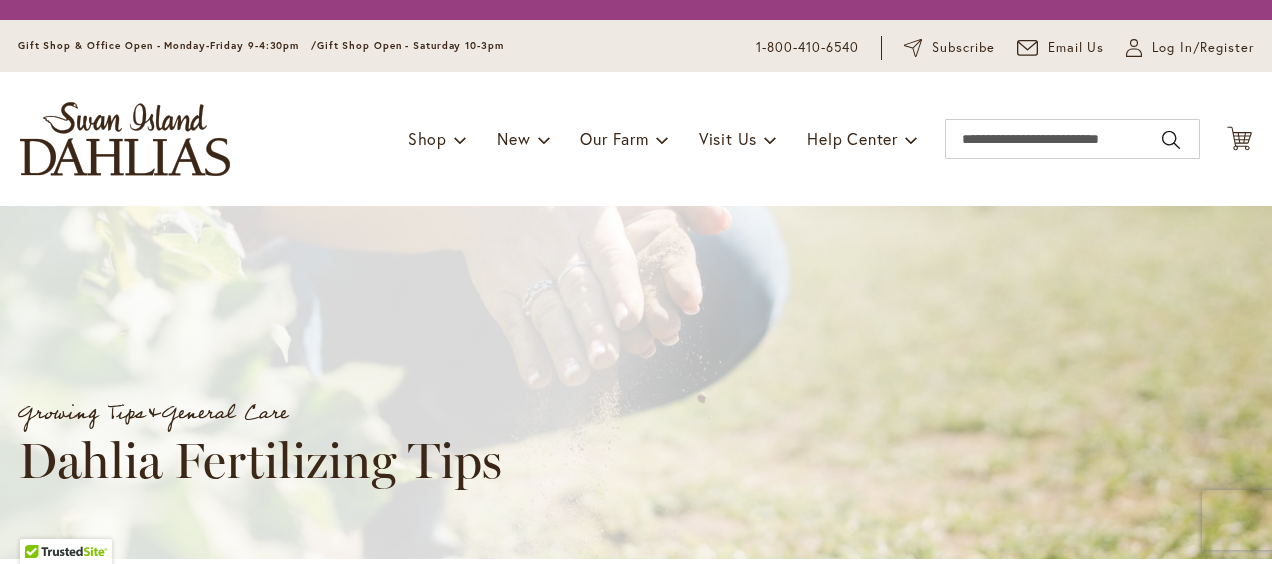 scroll, scrollTop: 0, scrollLeft: 0, axis: both 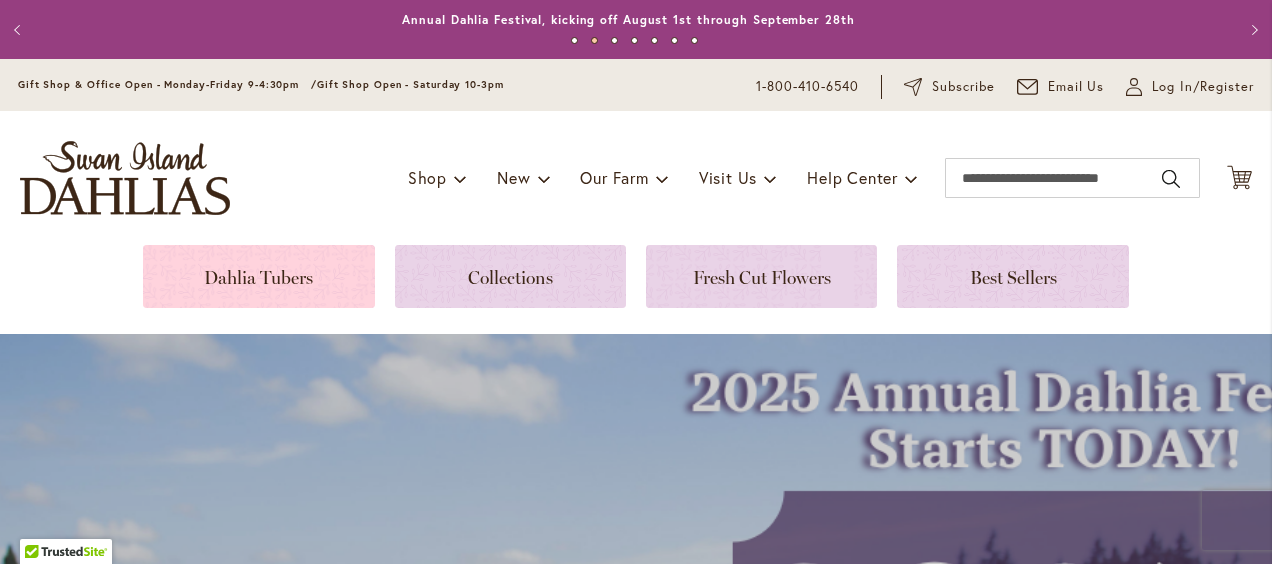 click at bounding box center (258, 276) 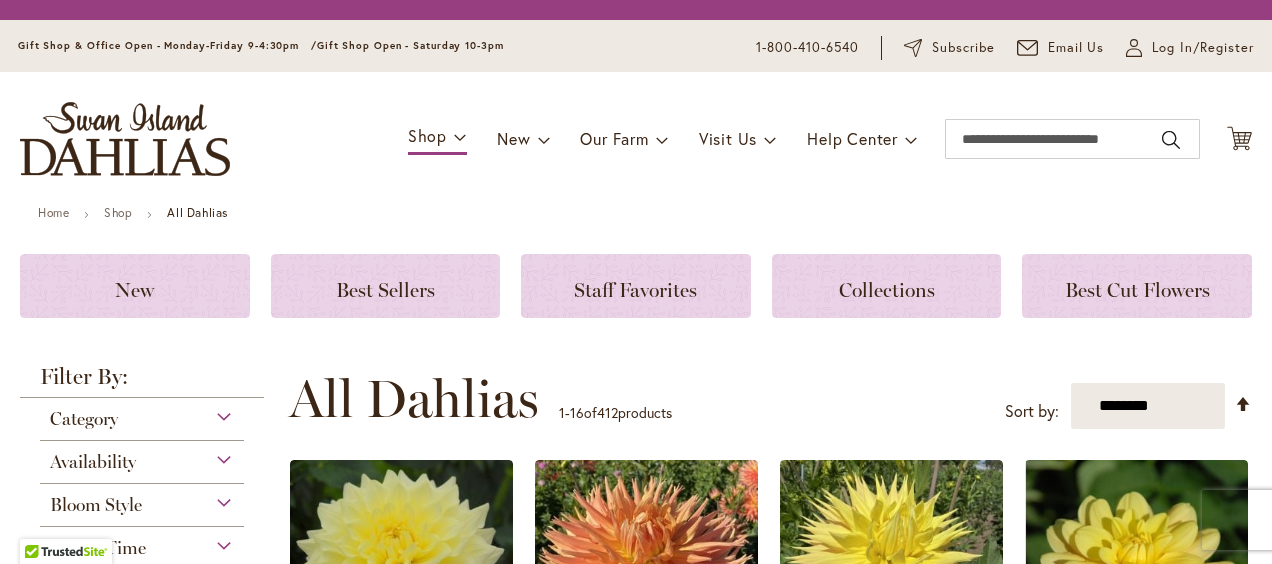 scroll, scrollTop: 0, scrollLeft: 0, axis: both 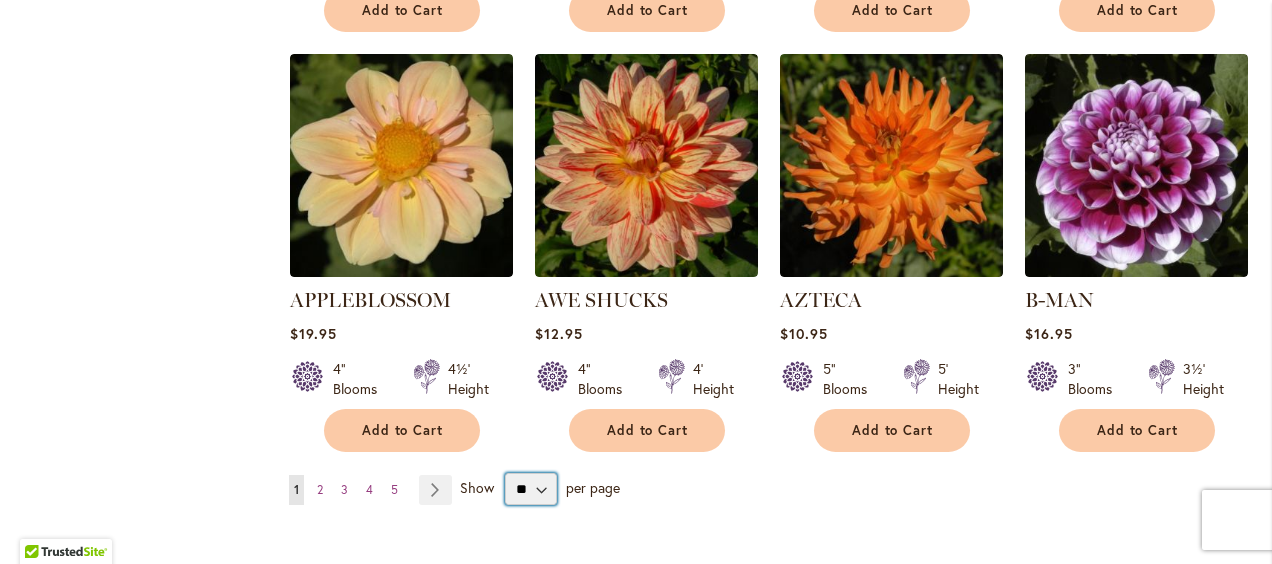 click on "**
**
**
**" at bounding box center (531, 489) 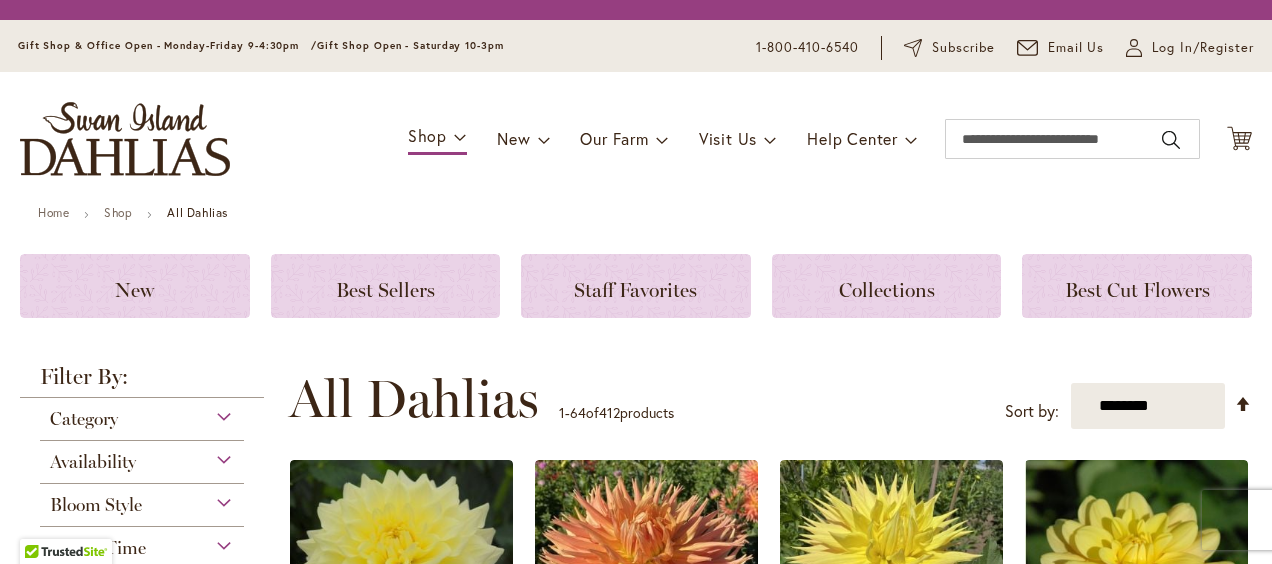 scroll, scrollTop: 0, scrollLeft: 0, axis: both 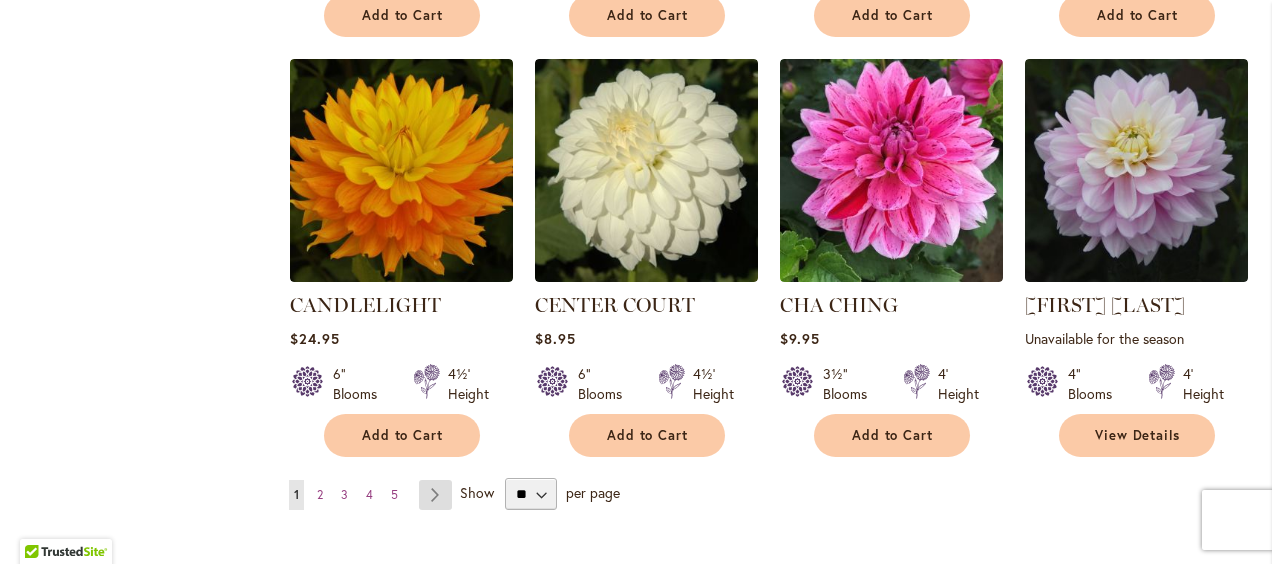 click on "Page
Next" at bounding box center (435, 495) 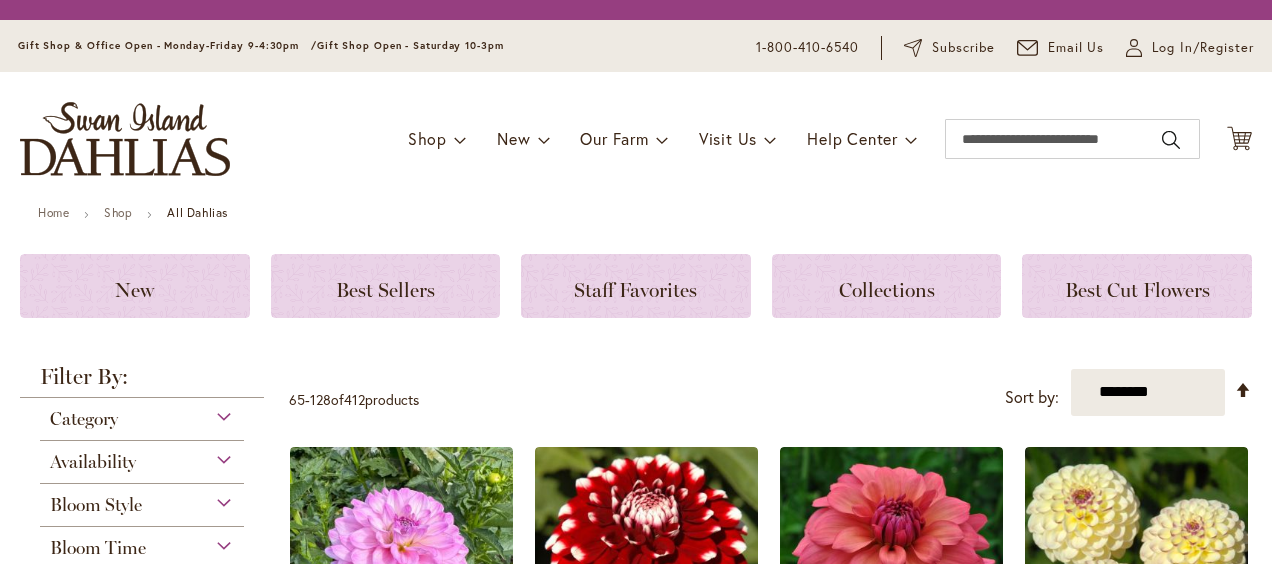 scroll, scrollTop: 0, scrollLeft: 0, axis: both 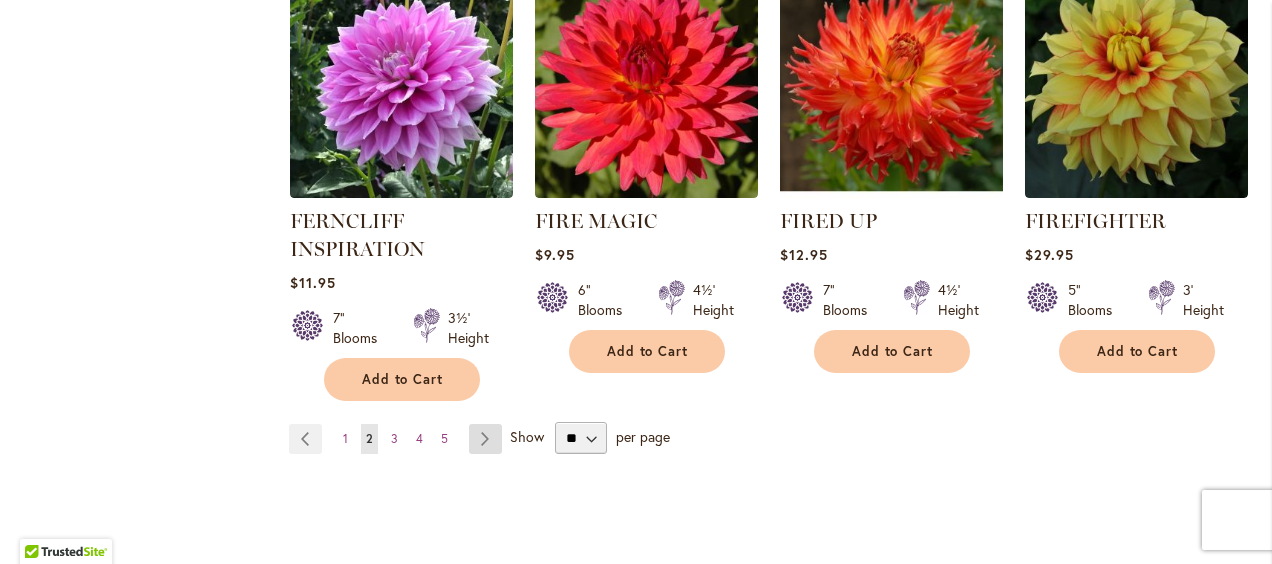 click on "Page
Next" at bounding box center [485, 439] 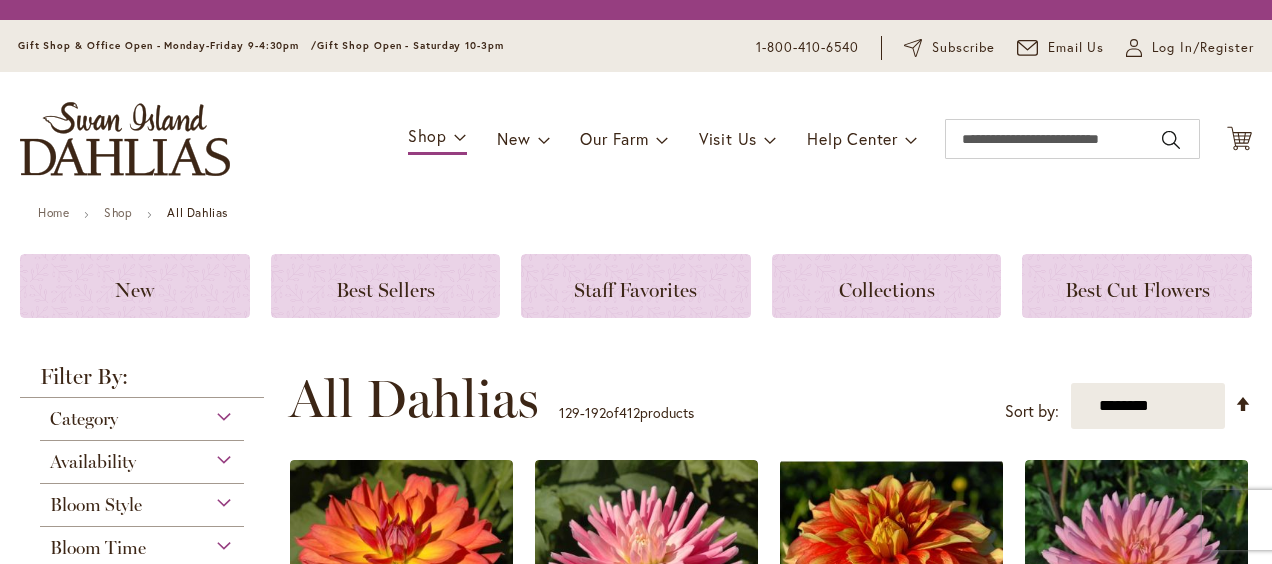scroll, scrollTop: 0, scrollLeft: 0, axis: both 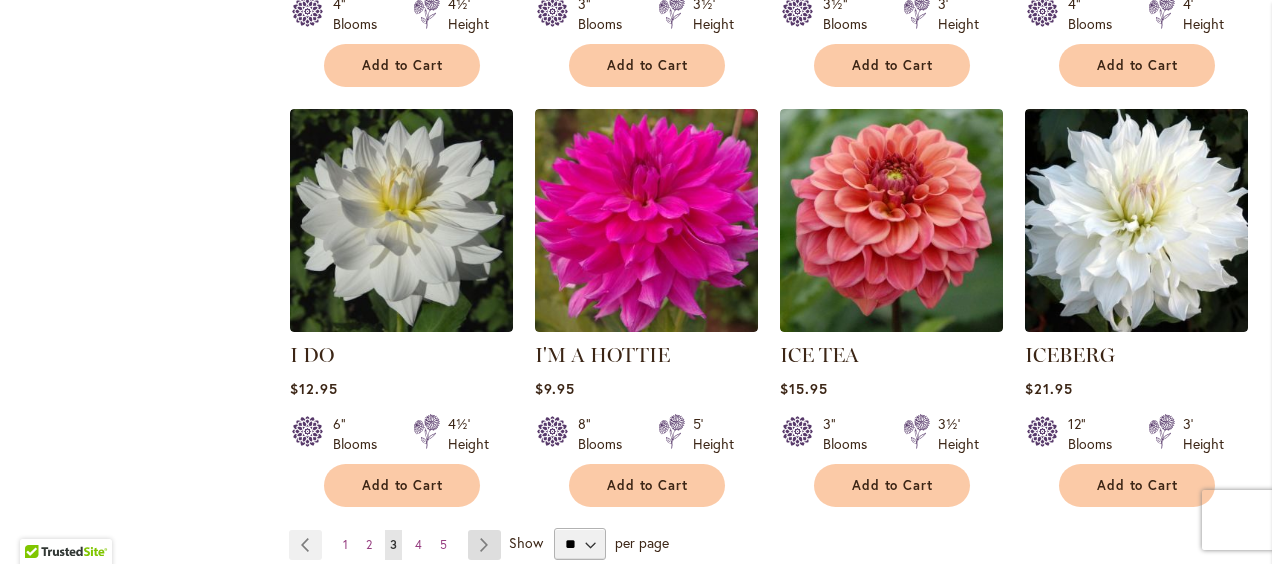 click on "Page
Next" at bounding box center [484, 545] 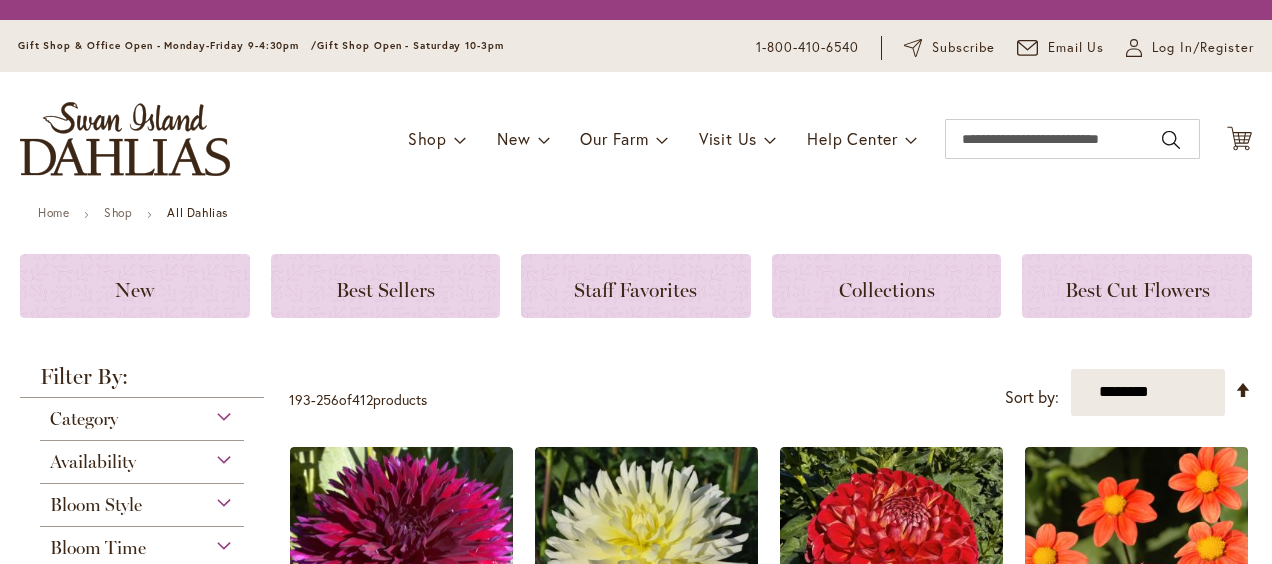 scroll, scrollTop: 0, scrollLeft: 0, axis: both 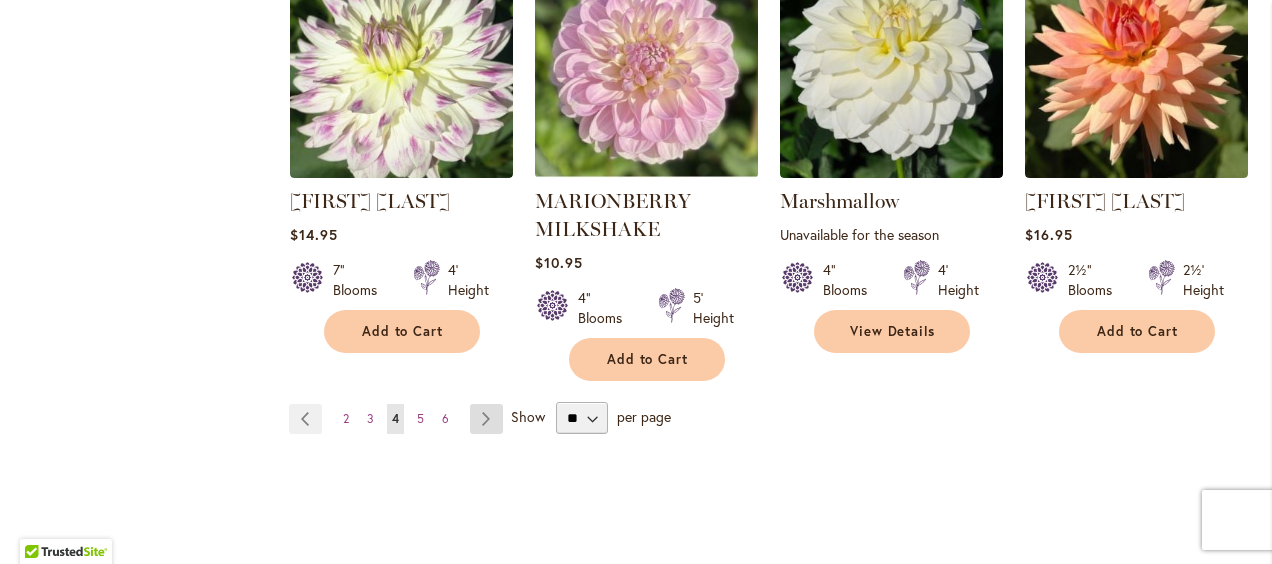 click on "Page
Next" at bounding box center [486, 419] 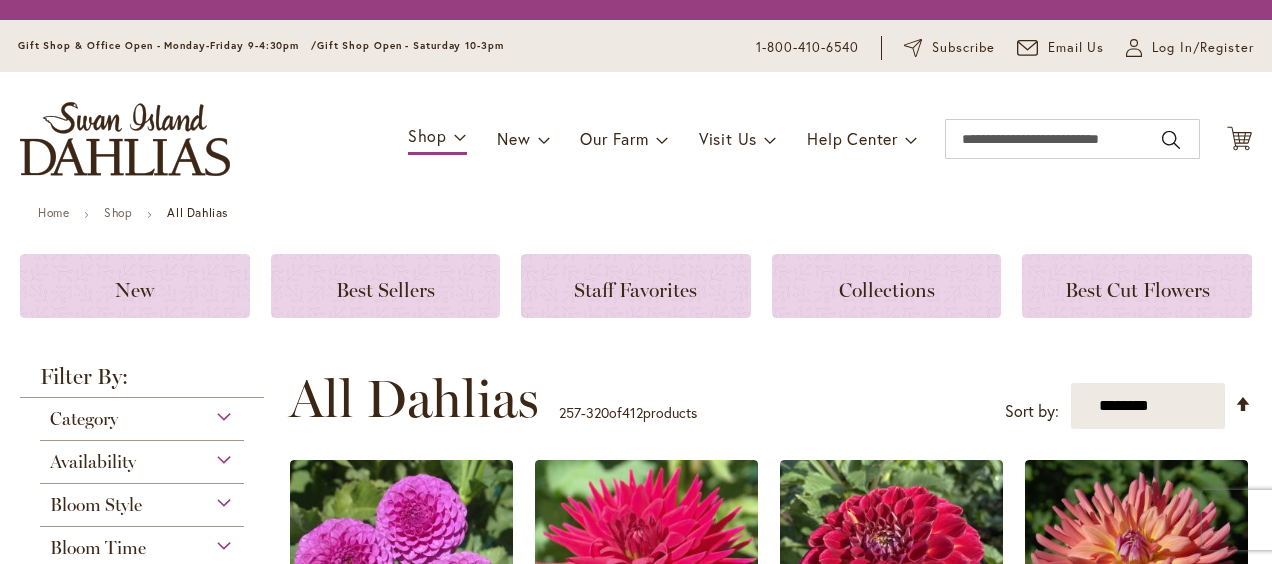 scroll, scrollTop: 0, scrollLeft: 0, axis: both 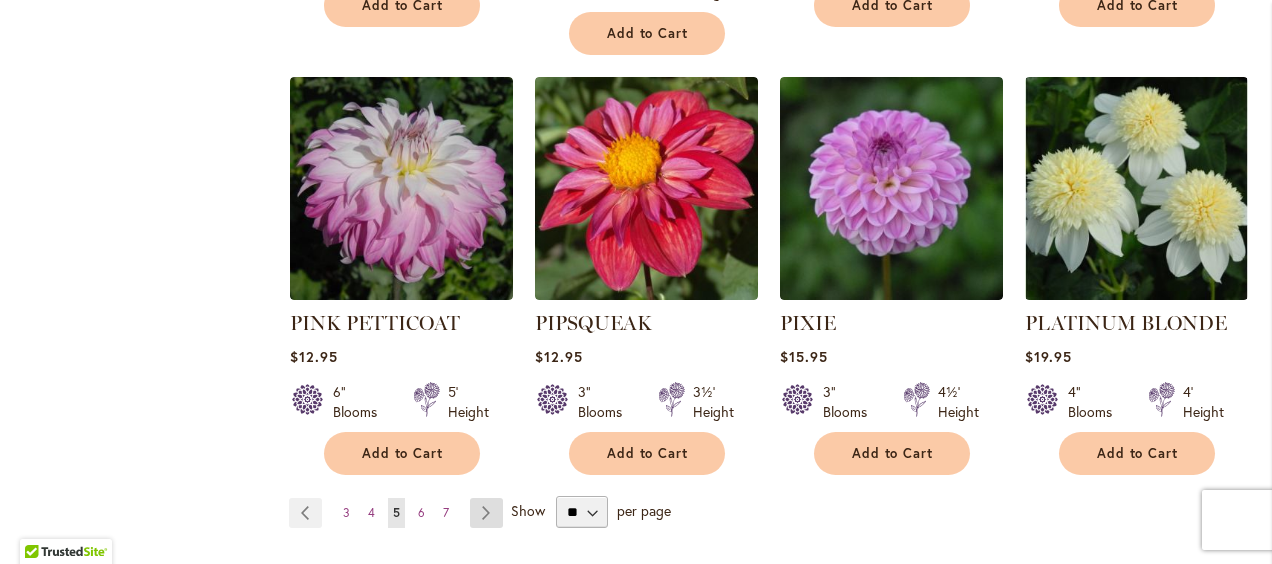 click on "Page
Next" at bounding box center [486, 513] 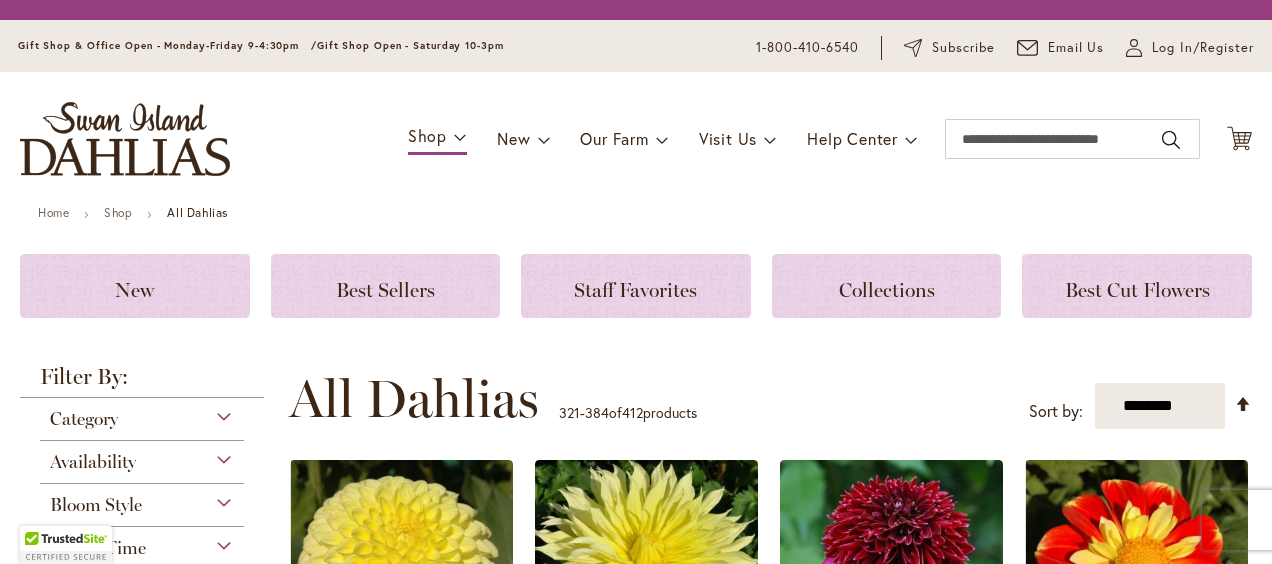 scroll, scrollTop: 0, scrollLeft: 0, axis: both 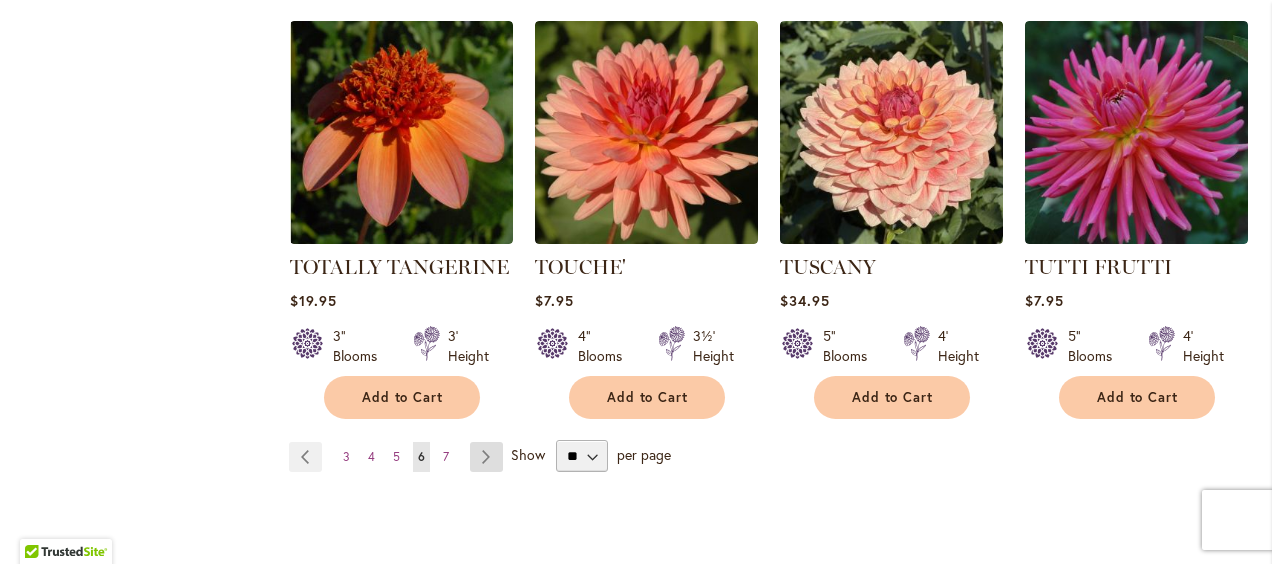 click on "Page
Next" at bounding box center (486, 457) 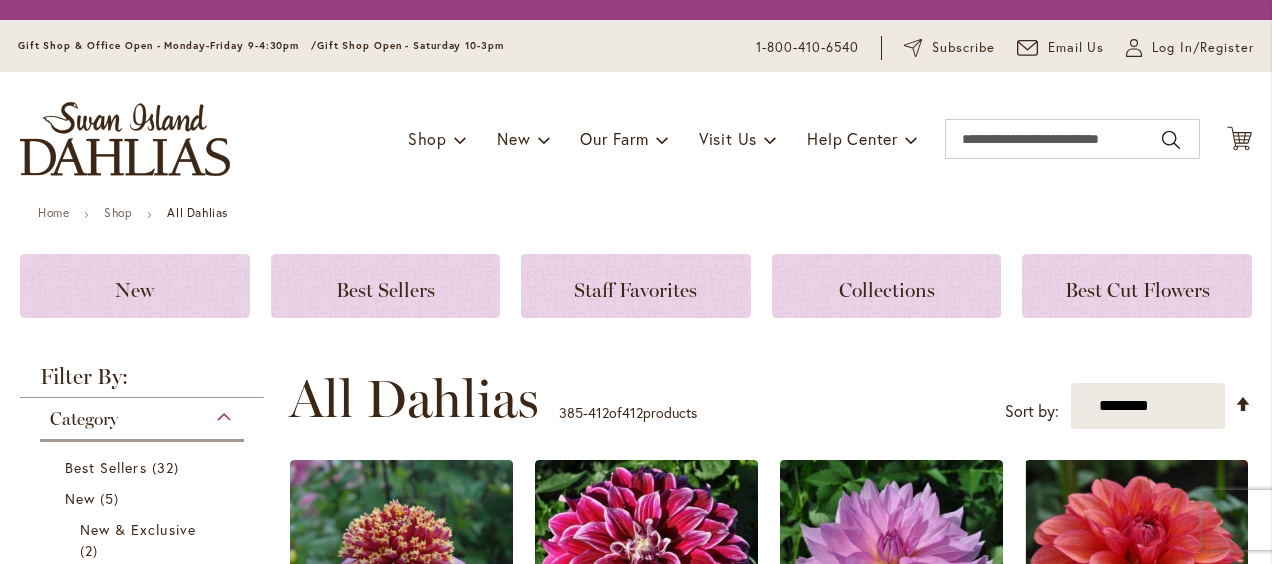 scroll, scrollTop: 0, scrollLeft: 0, axis: both 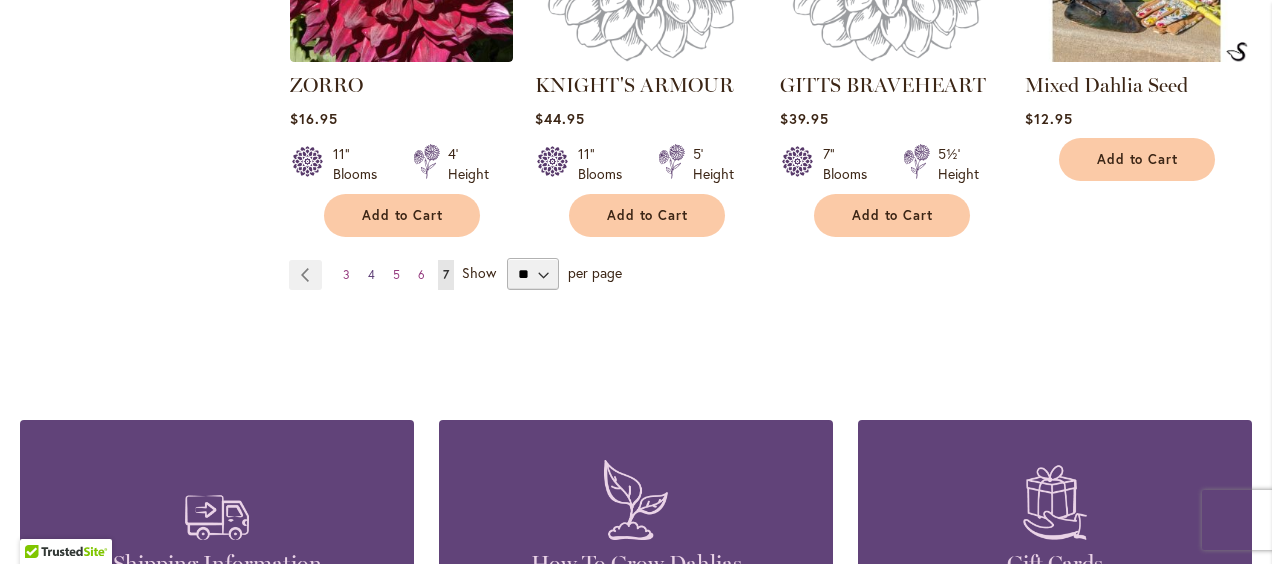click on "4" at bounding box center (371, 274) 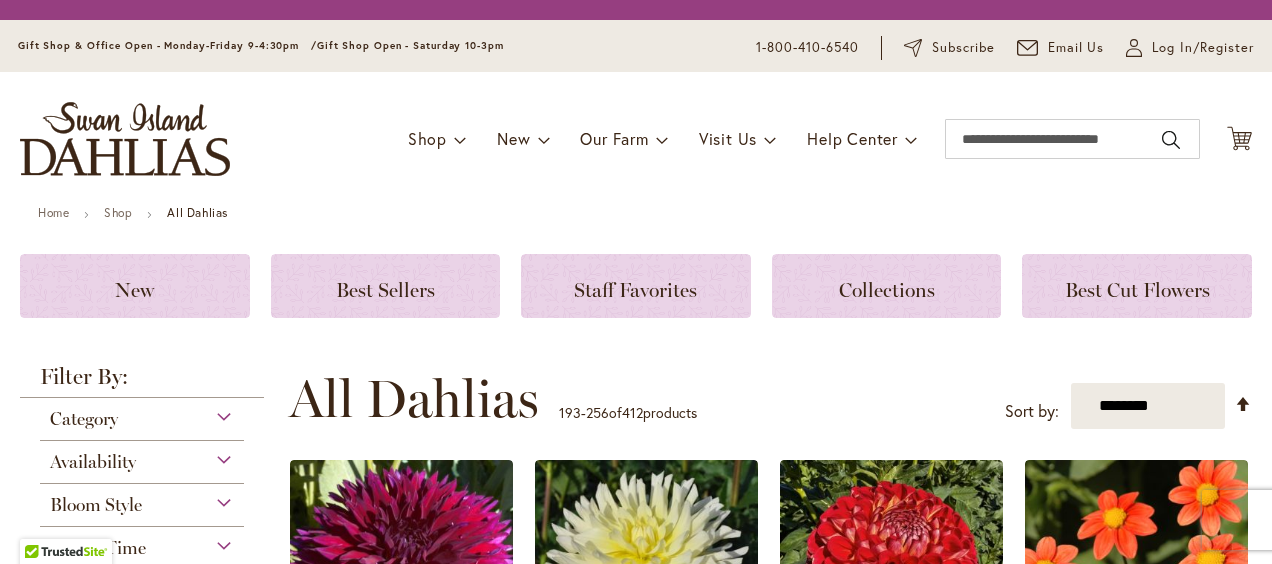 scroll, scrollTop: 0, scrollLeft: 0, axis: both 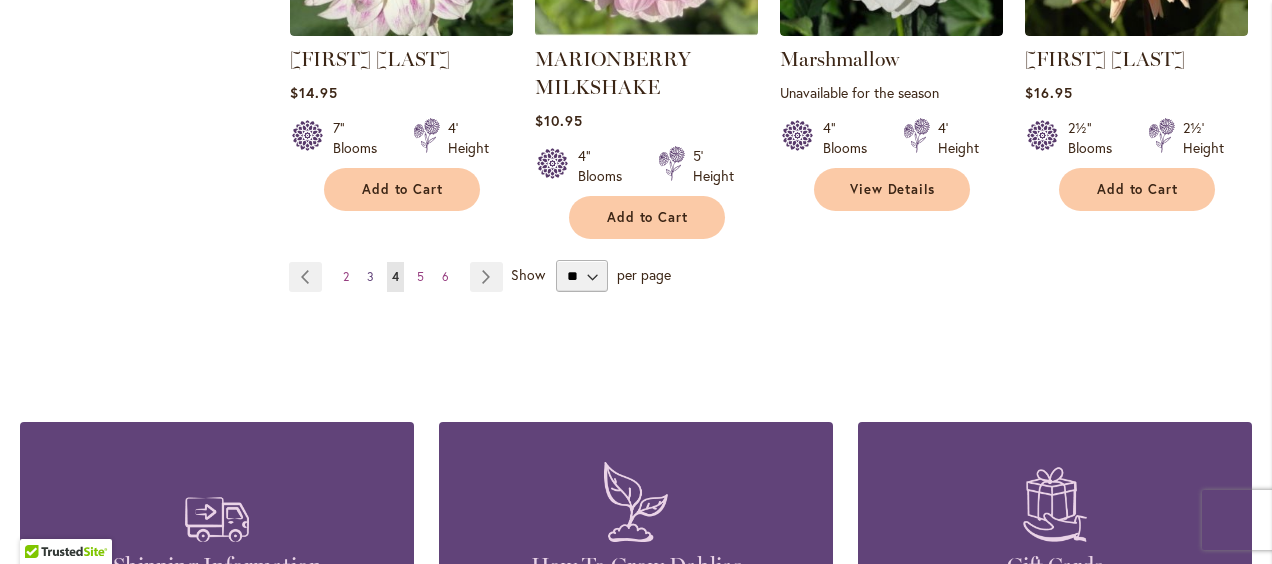 click on "3" at bounding box center [370, 276] 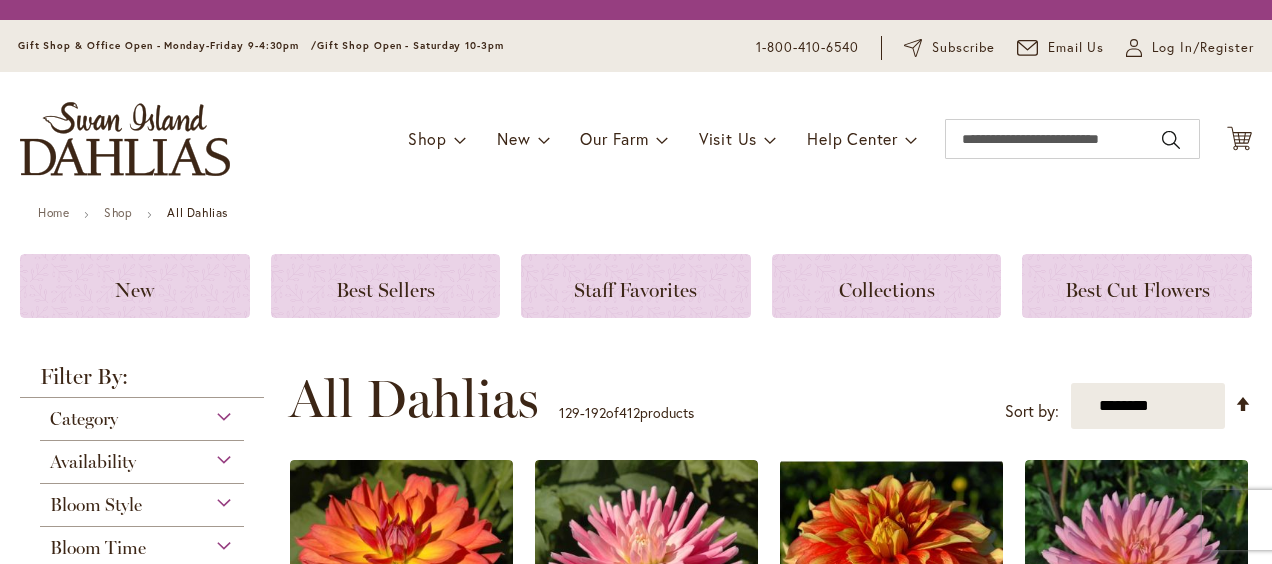 scroll, scrollTop: 0, scrollLeft: 0, axis: both 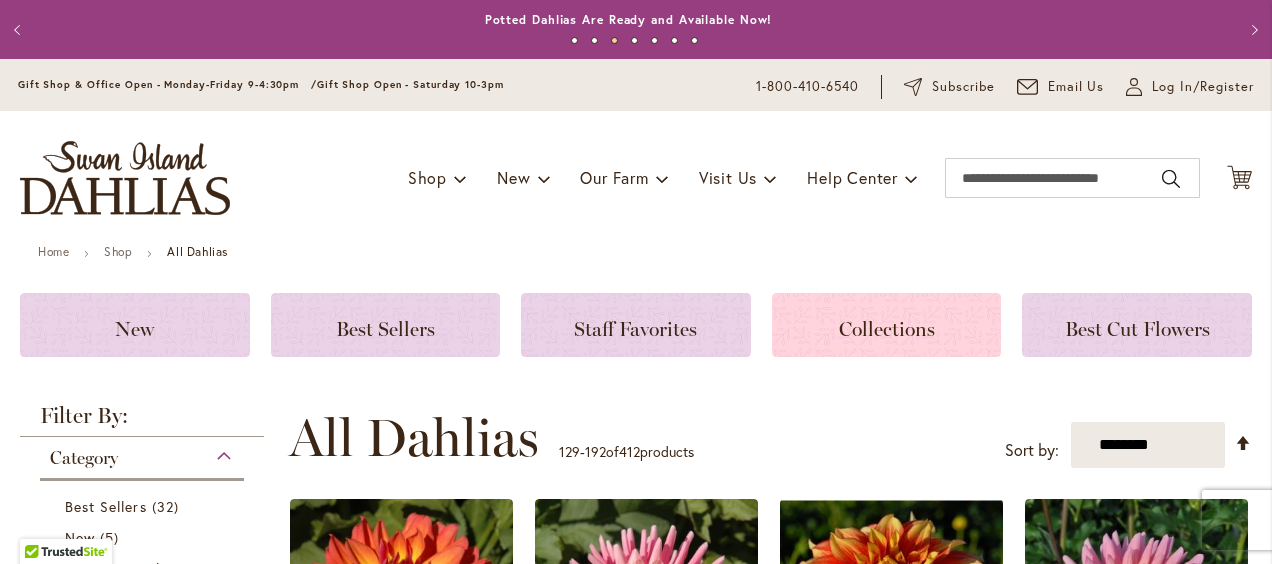 click on "Collections" 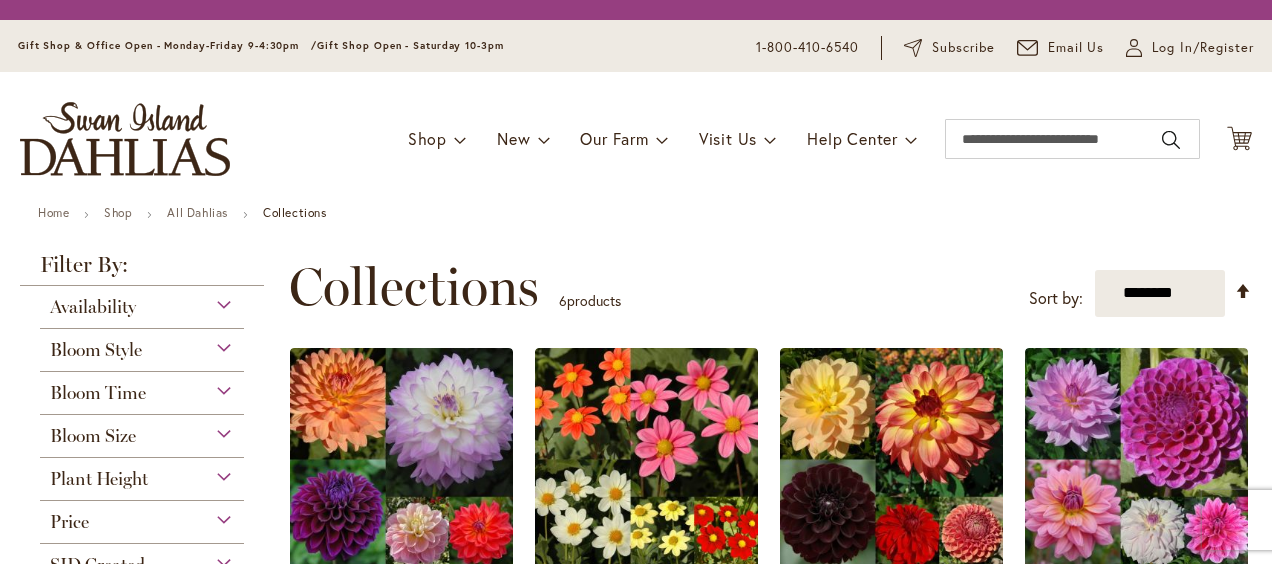 scroll, scrollTop: 0, scrollLeft: 0, axis: both 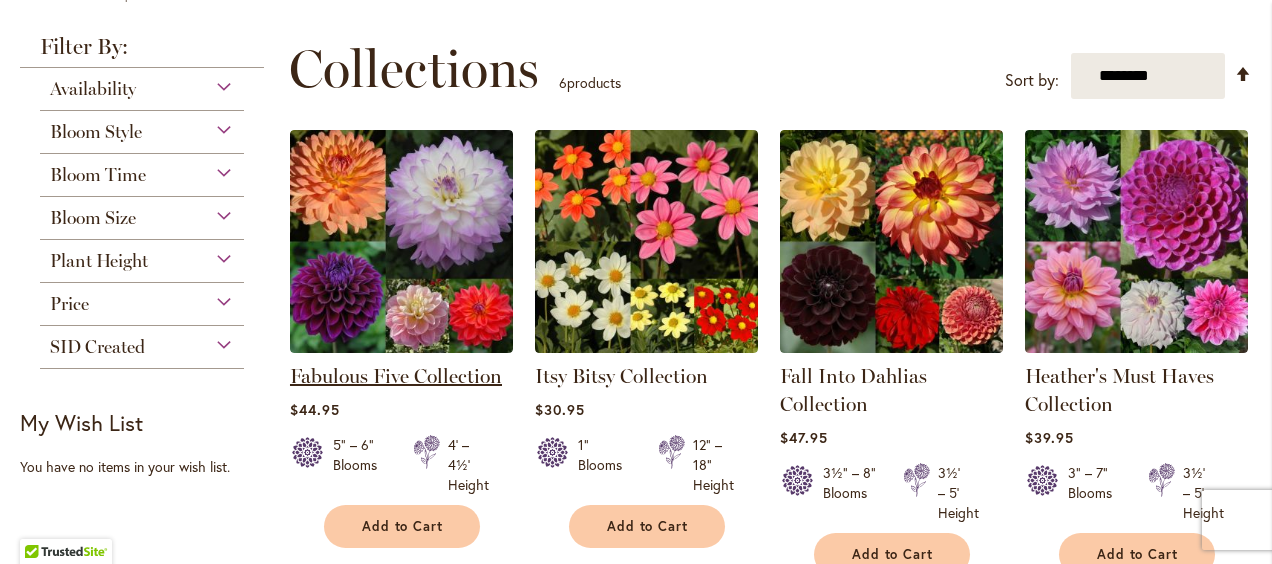 click on "Fabulous Five Collection" at bounding box center (396, 376) 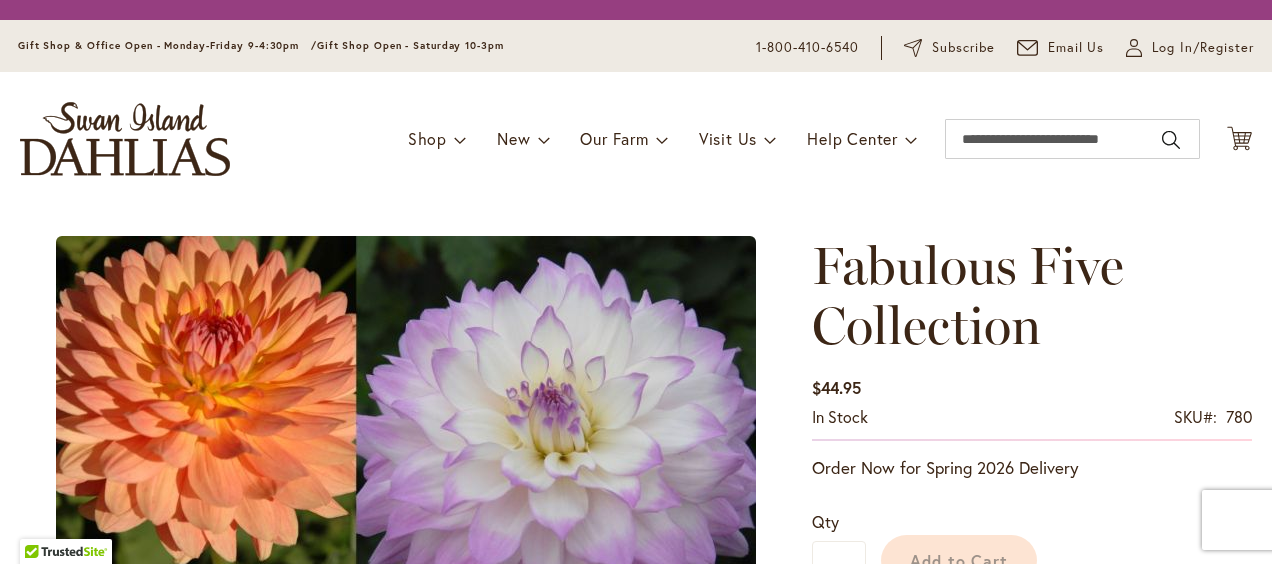scroll, scrollTop: 0, scrollLeft: 0, axis: both 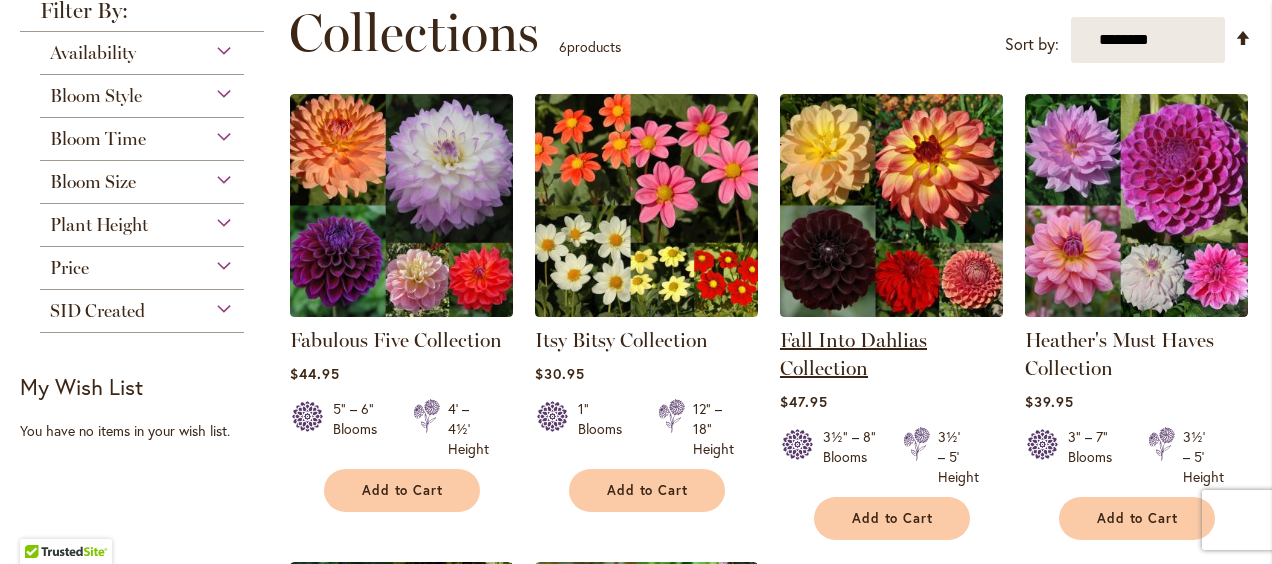 click on "Fall Into Dahlias Collection" at bounding box center [853, 354] 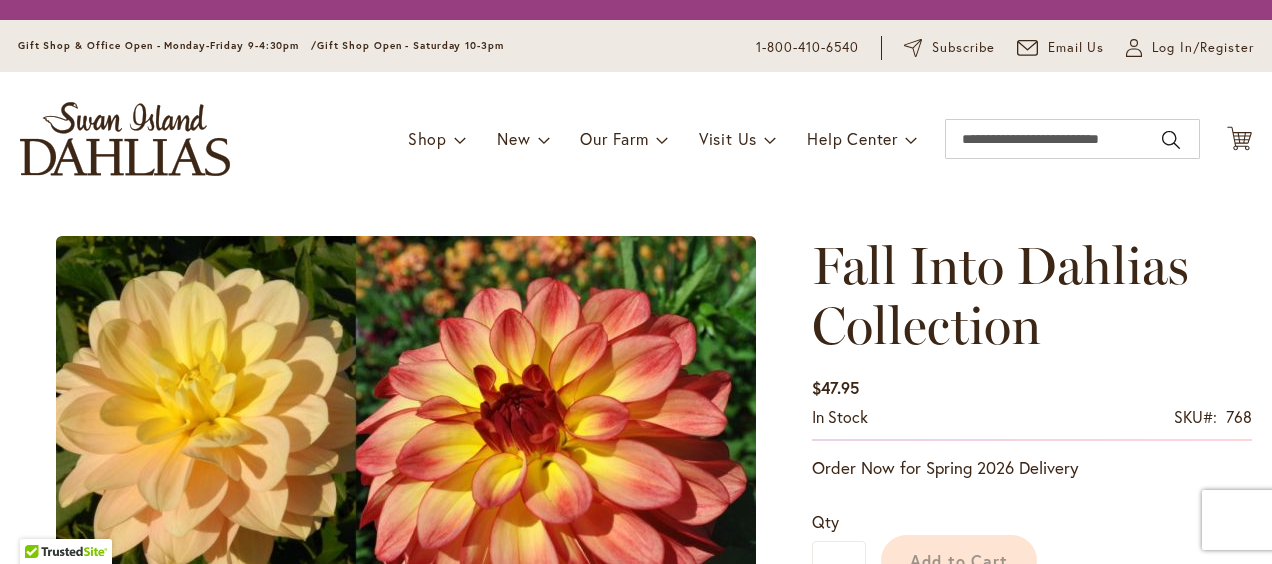 scroll, scrollTop: 0, scrollLeft: 0, axis: both 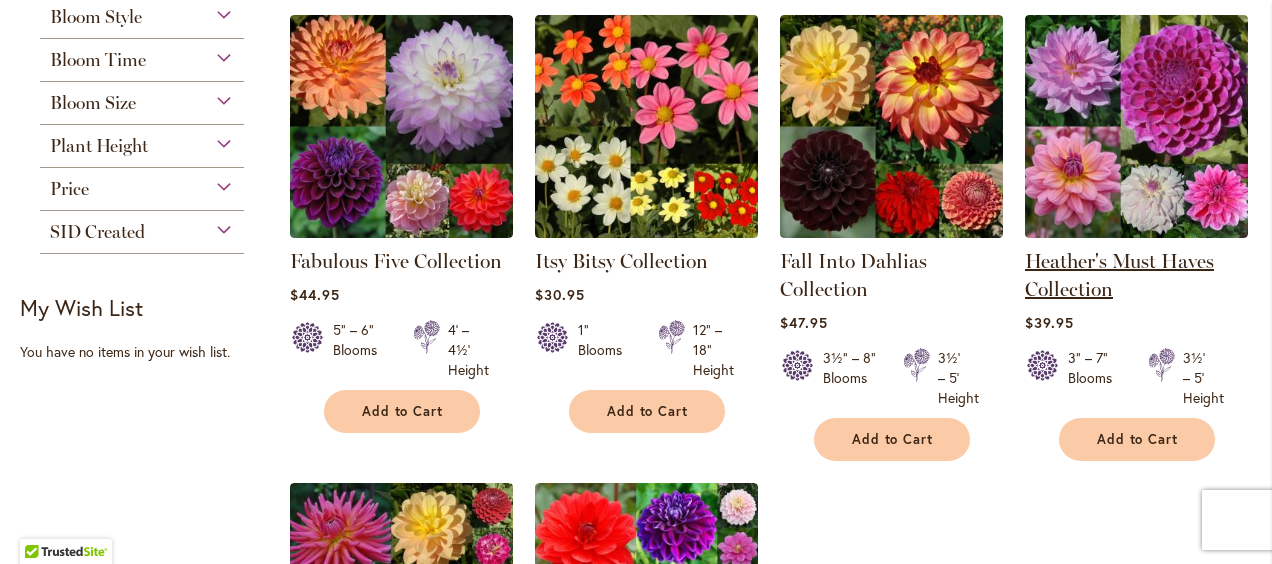 click on "Heather's Must Haves Collection" at bounding box center (1119, 275) 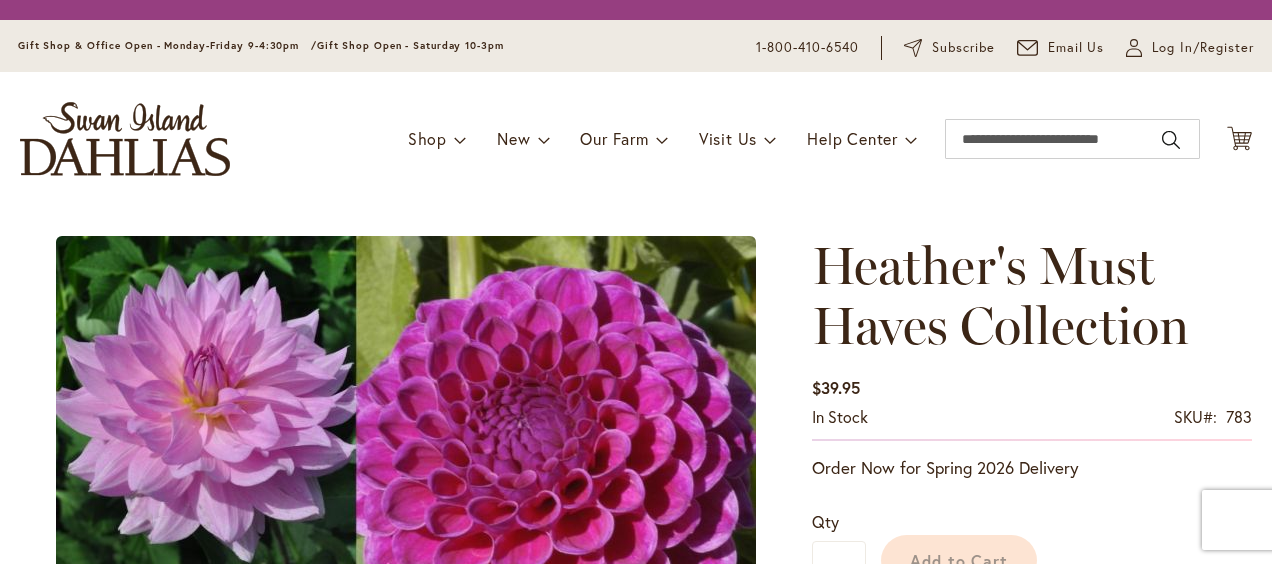scroll, scrollTop: 0, scrollLeft: 0, axis: both 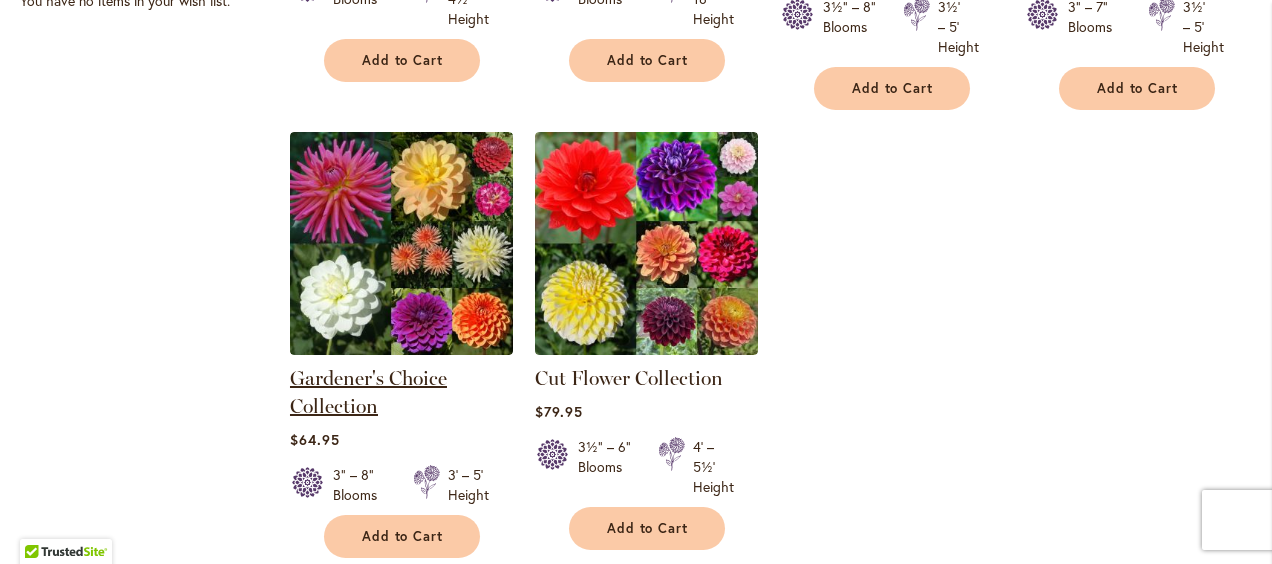click on "Gardener's Choice Collection" at bounding box center (368, 392) 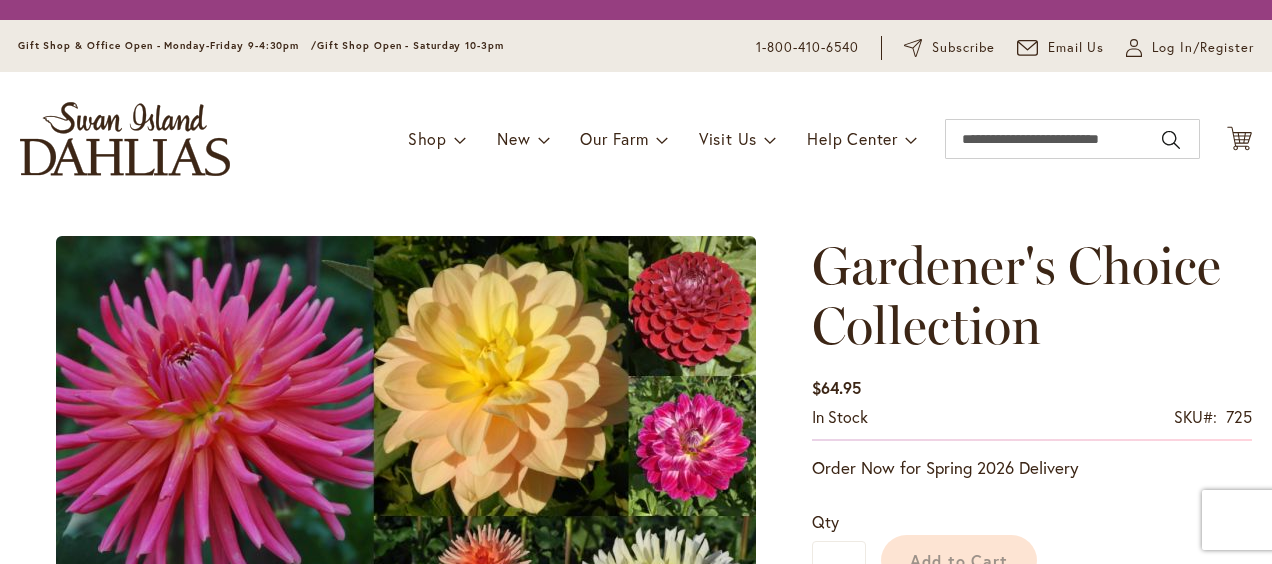 scroll, scrollTop: 0, scrollLeft: 0, axis: both 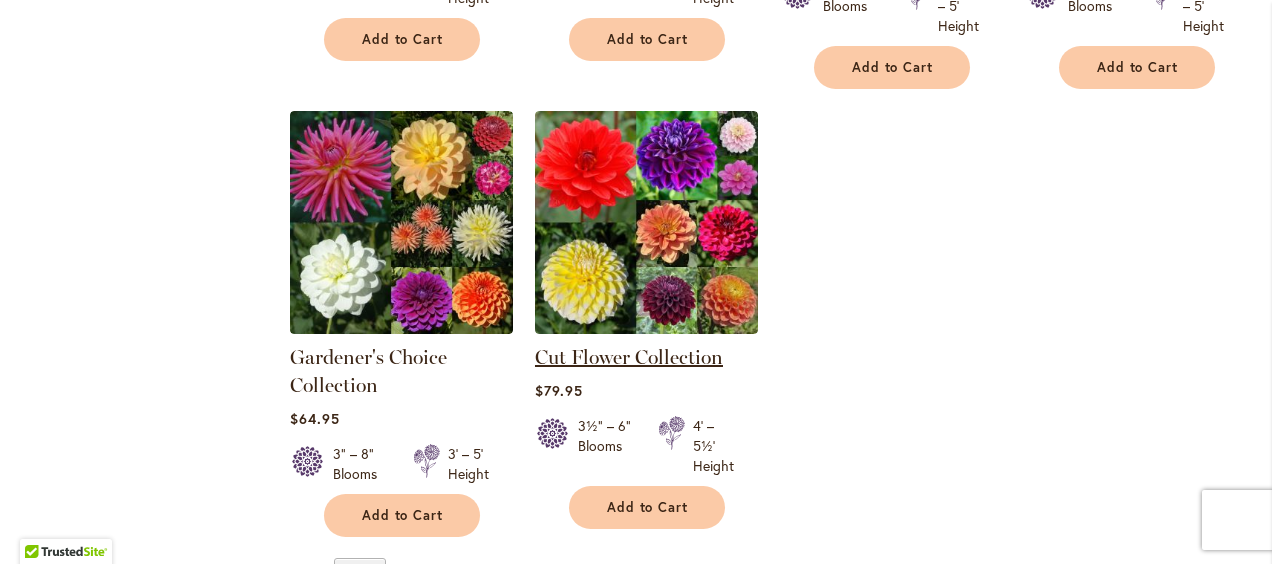 click on "Cut Flower Collection" at bounding box center (629, 357) 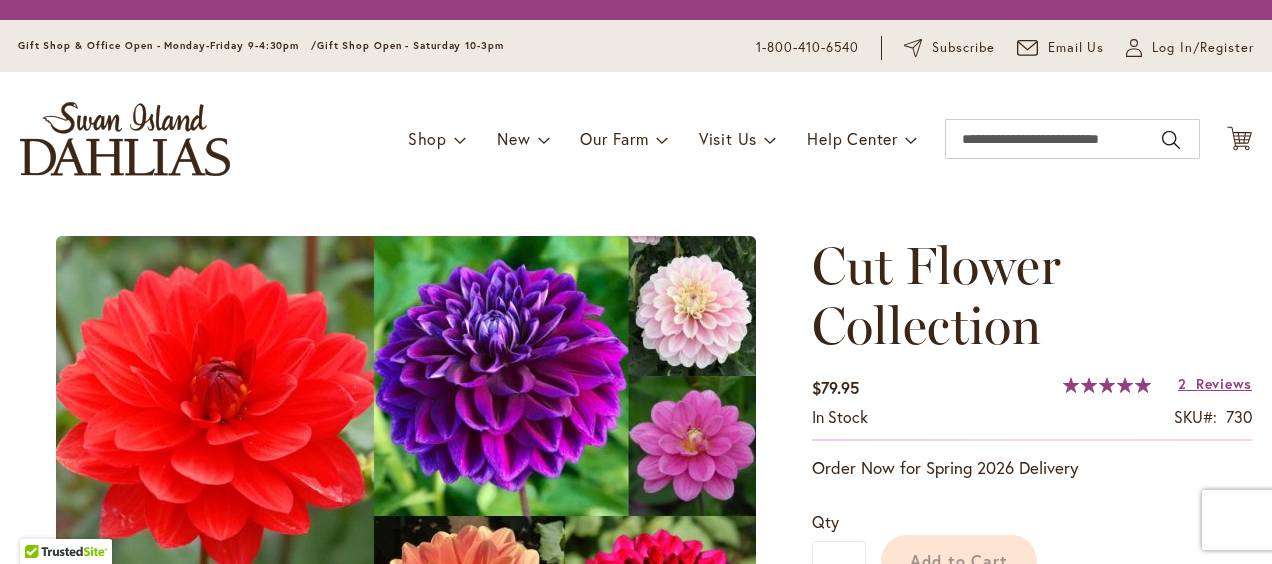 scroll, scrollTop: 0, scrollLeft: 0, axis: both 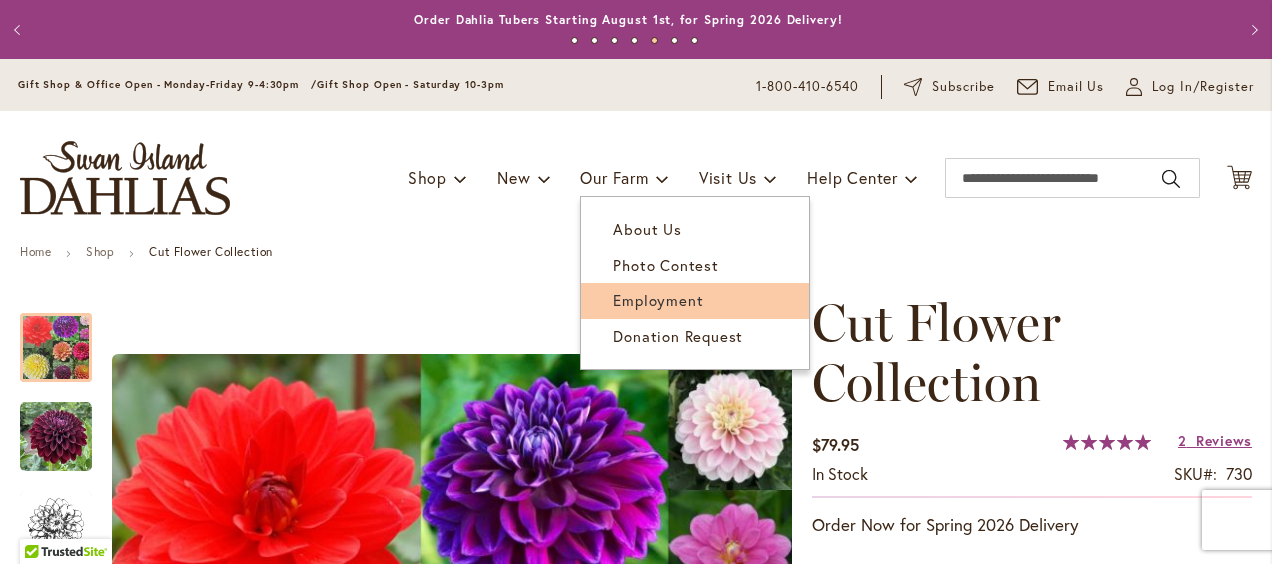 click on "Employment" at bounding box center [658, 300] 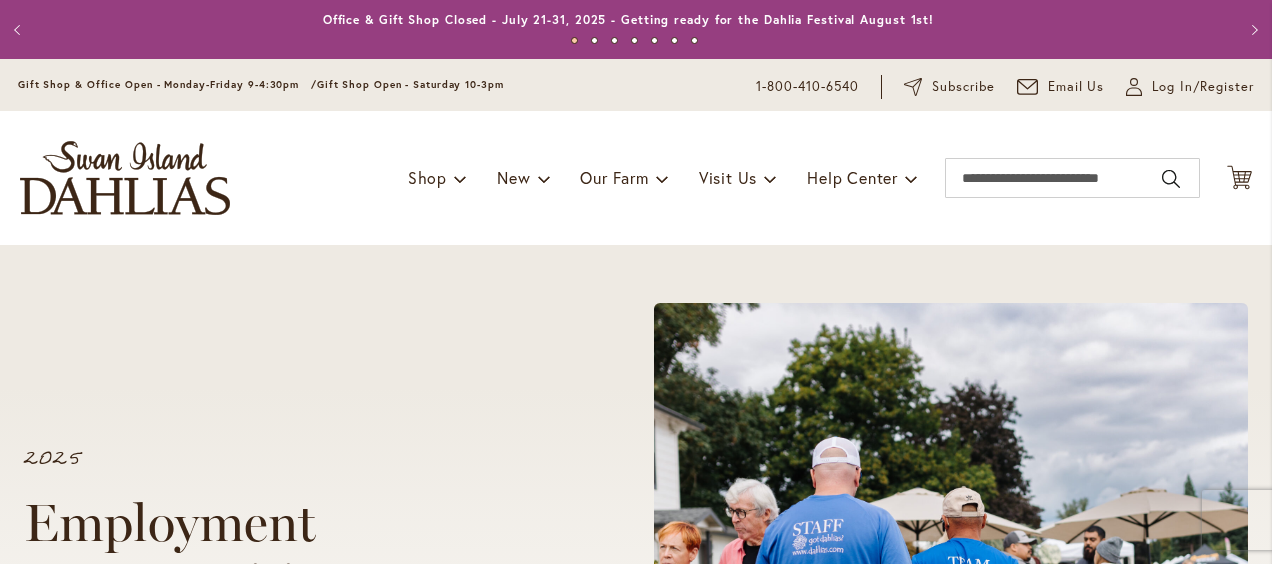 scroll, scrollTop: 0, scrollLeft: 0, axis: both 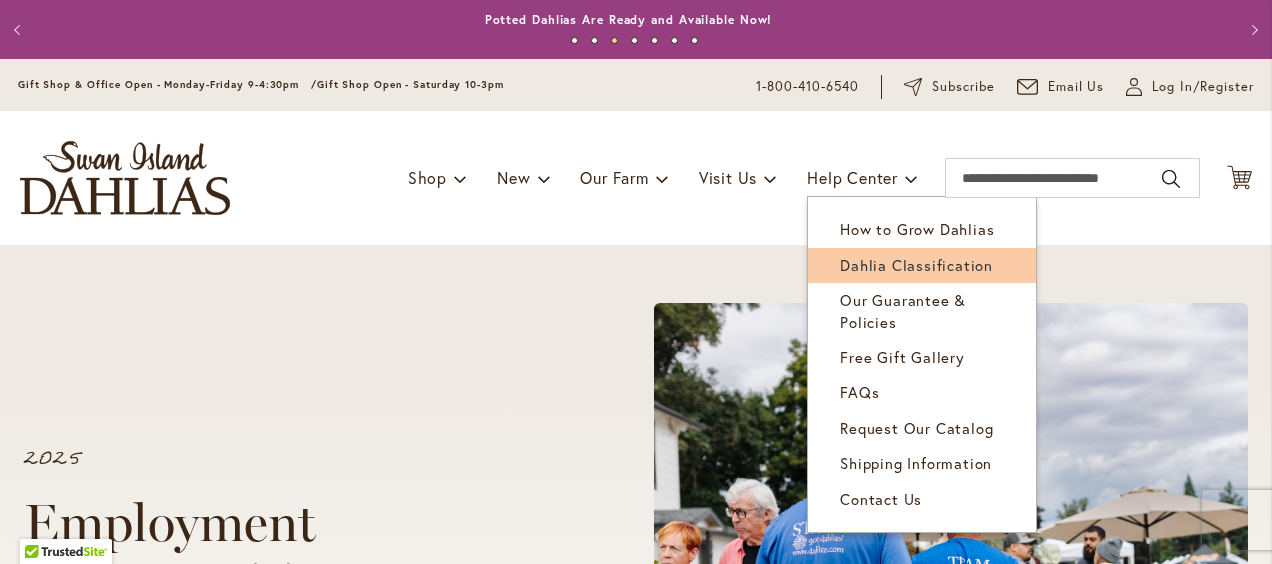 click on "Dahlia Classification" at bounding box center (916, 265) 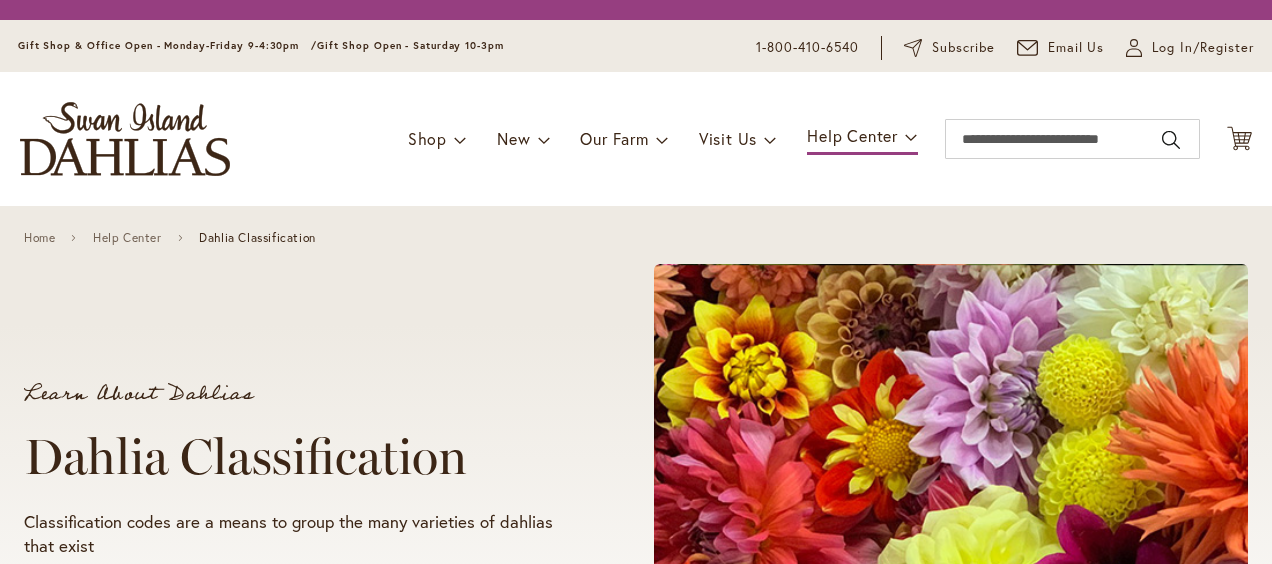 scroll, scrollTop: 0, scrollLeft: 0, axis: both 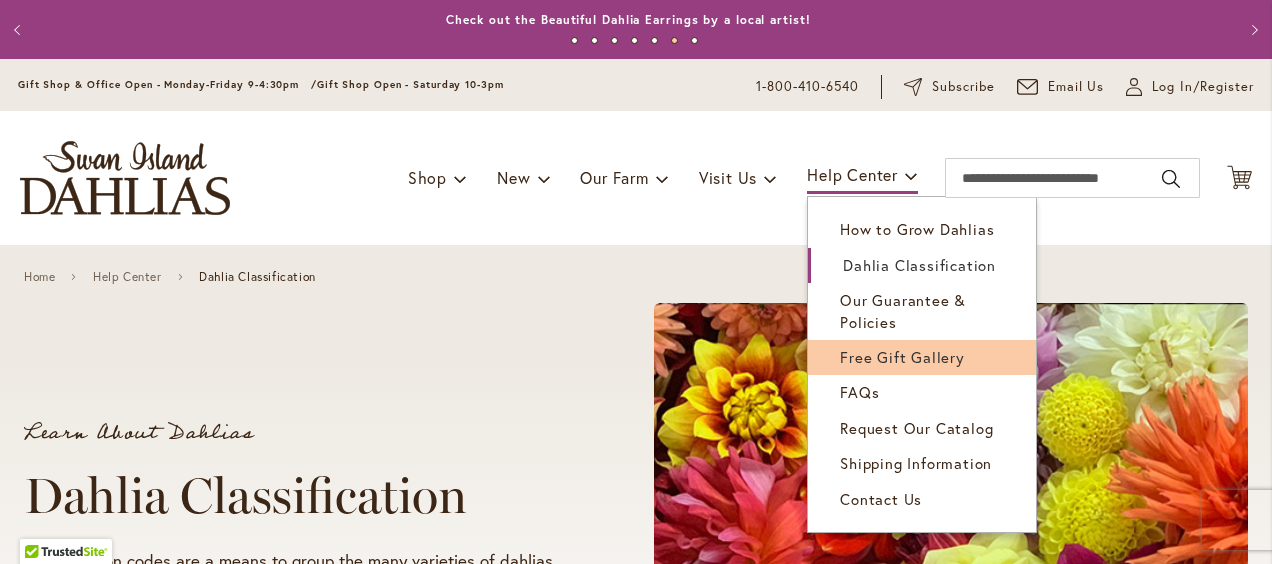 click on "Free Gift Gallery" at bounding box center (902, 357) 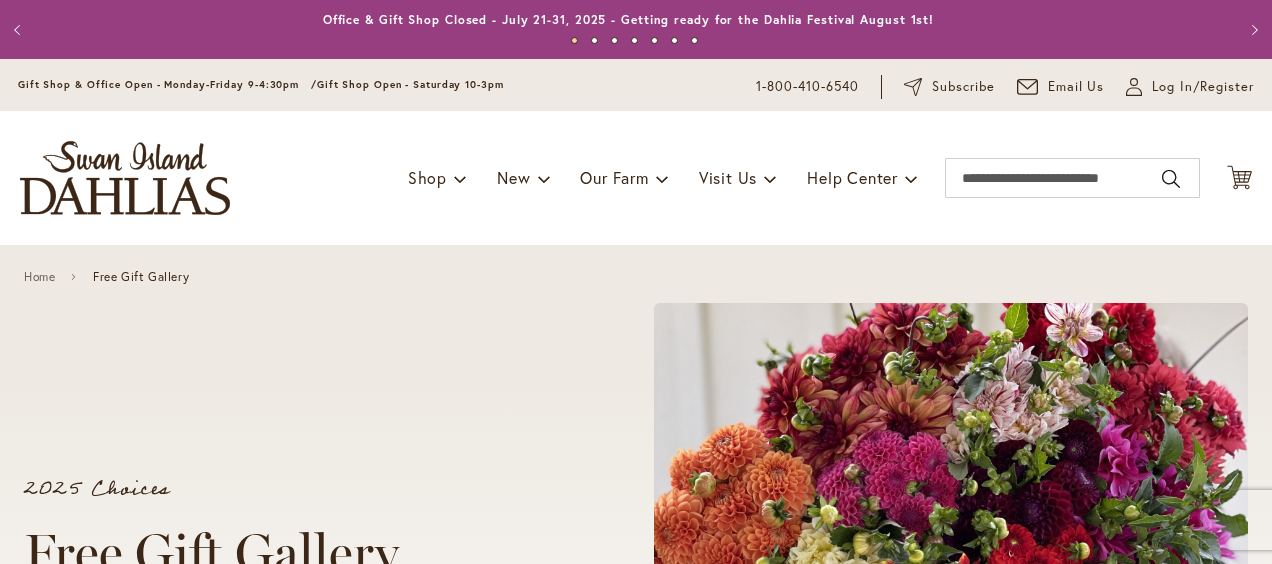 scroll, scrollTop: 0, scrollLeft: 0, axis: both 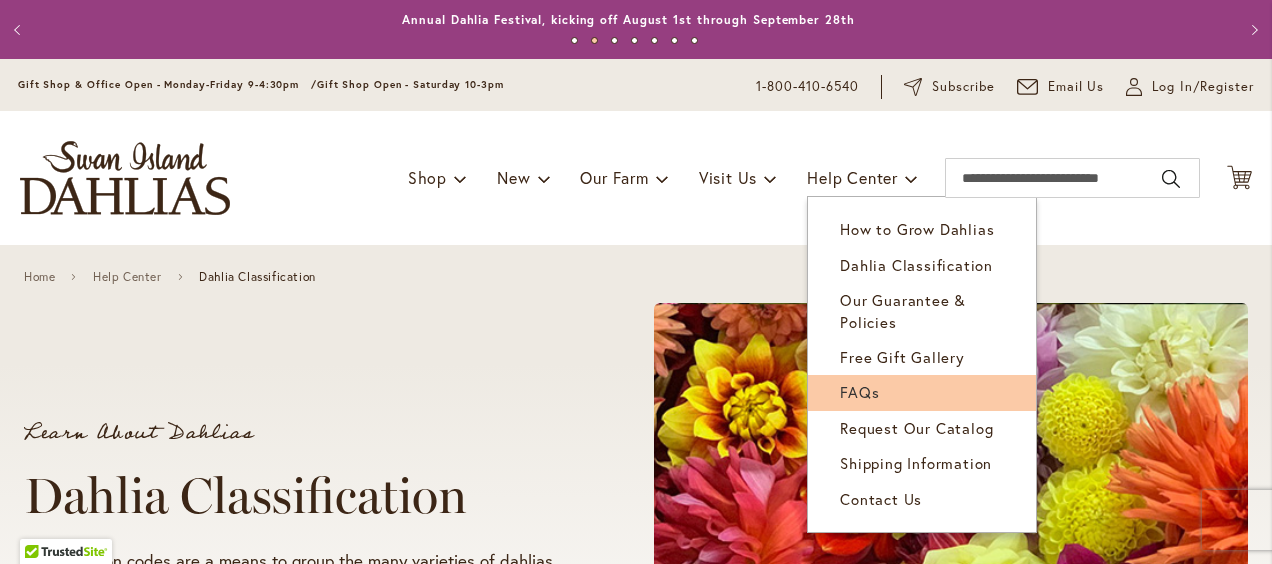 click on "FAQs" at bounding box center [922, 392] 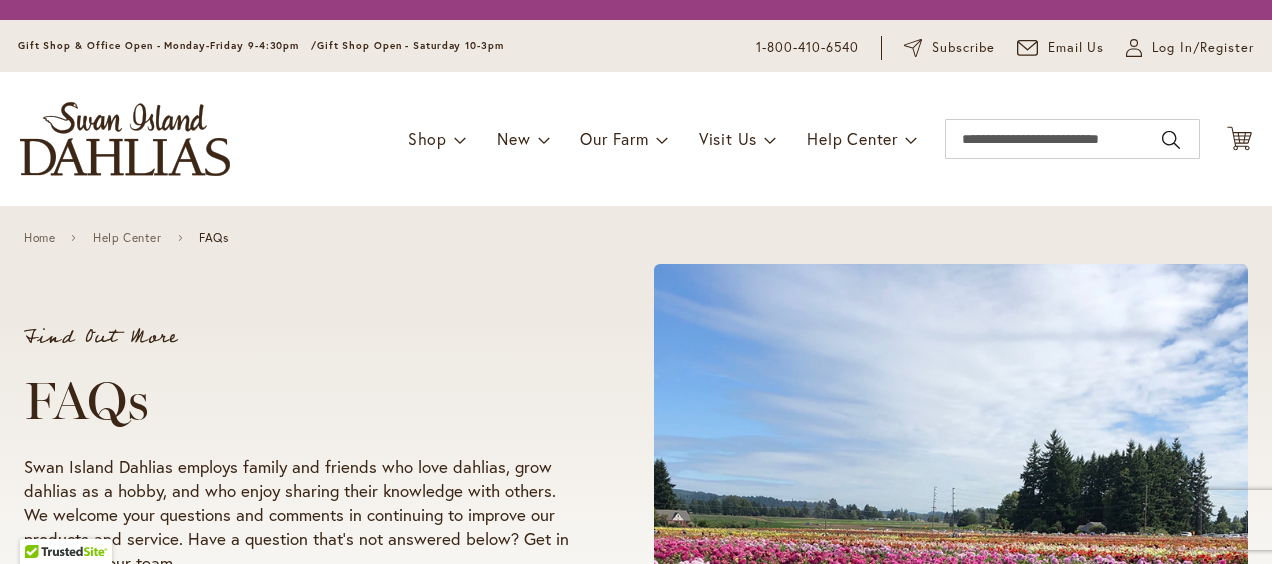 scroll, scrollTop: 0, scrollLeft: 0, axis: both 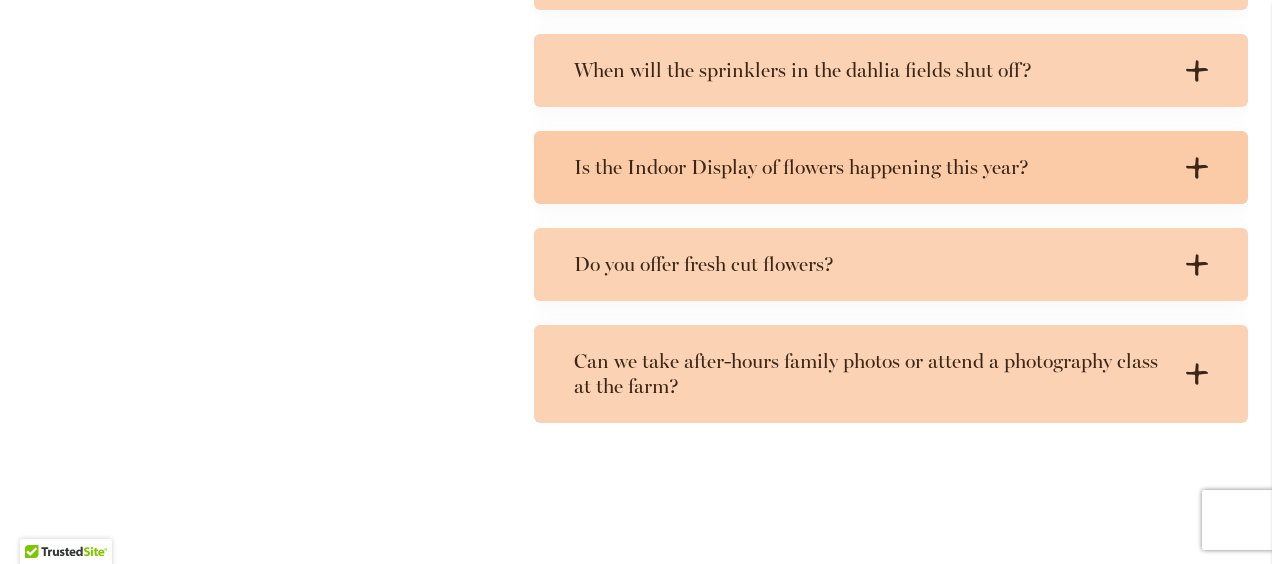 click on ".cls-1 {
fill: #3c2616;
stroke-width: 0px;
}" 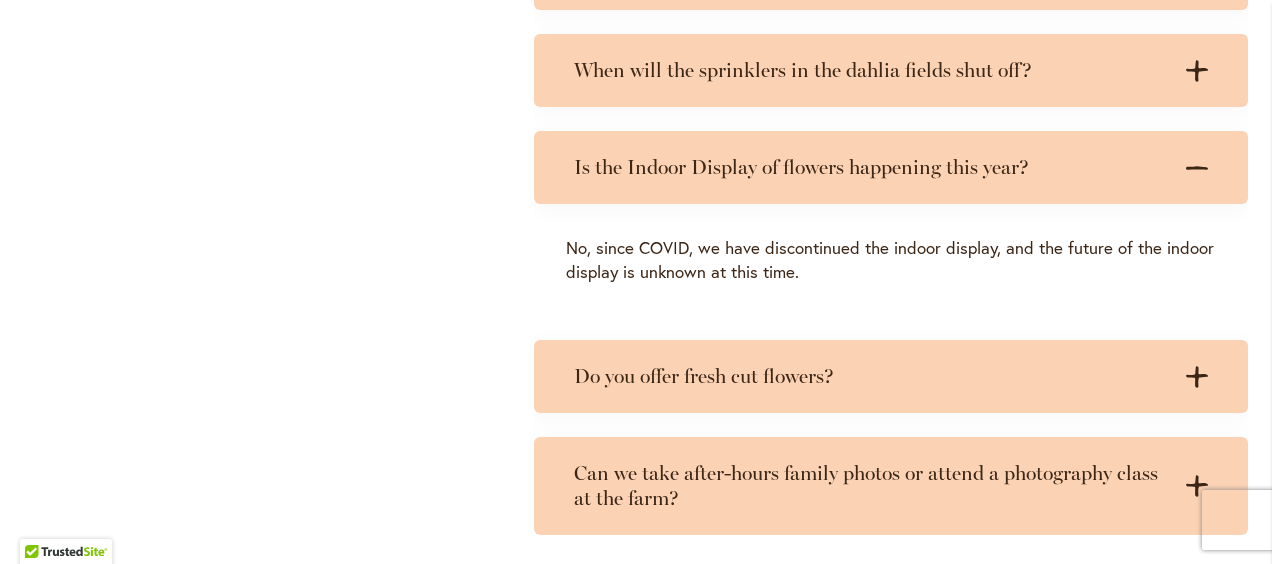 click on ".cls-1 {
fill: #3c2616;
stroke-width: 0px;
}" 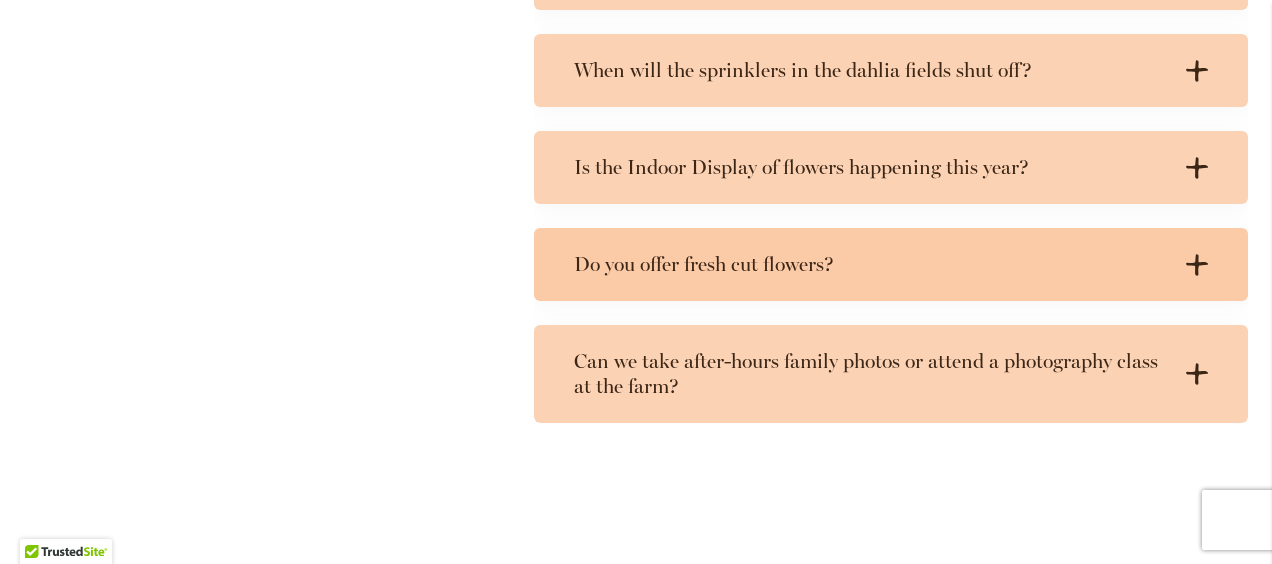 click on ".cls-1 {
fill: #3c2616;
stroke-width: 0px;
}" 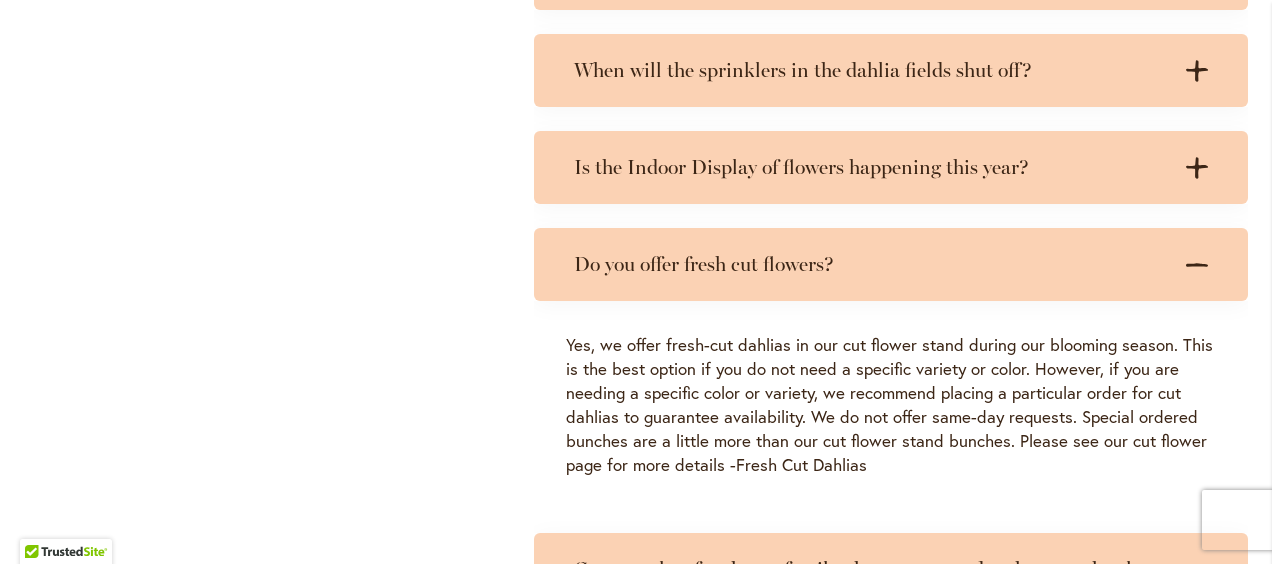 click on ".cls-1 {
fill: #3c2616;
stroke-width: 0px;
}" 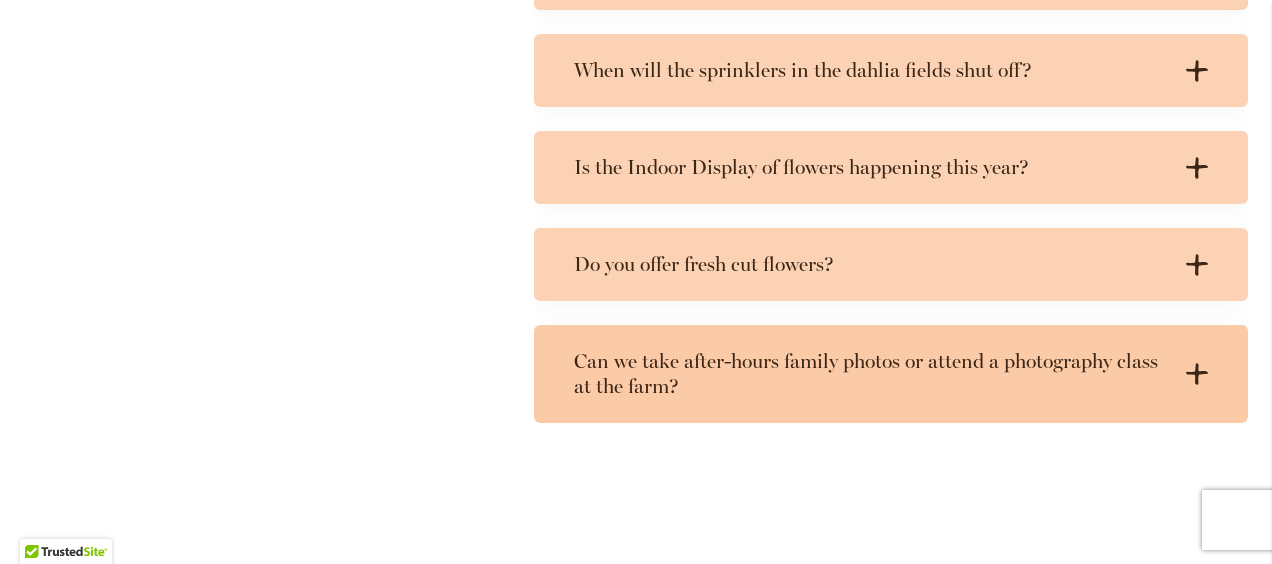 click on ".cls-1 {
fill: #3c2616;
stroke-width: 0px;
}
.cls-1 {
fill: #3c2616;
stroke-width: 0px;
}" at bounding box center [1188, 374] 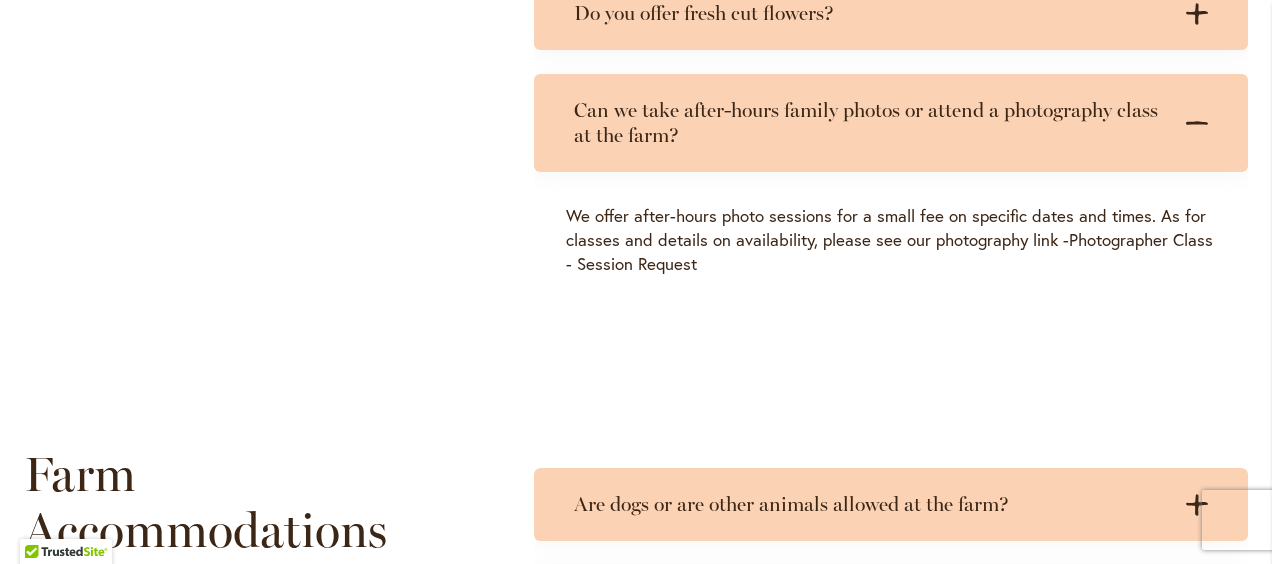 scroll, scrollTop: 1932, scrollLeft: 0, axis: vertical 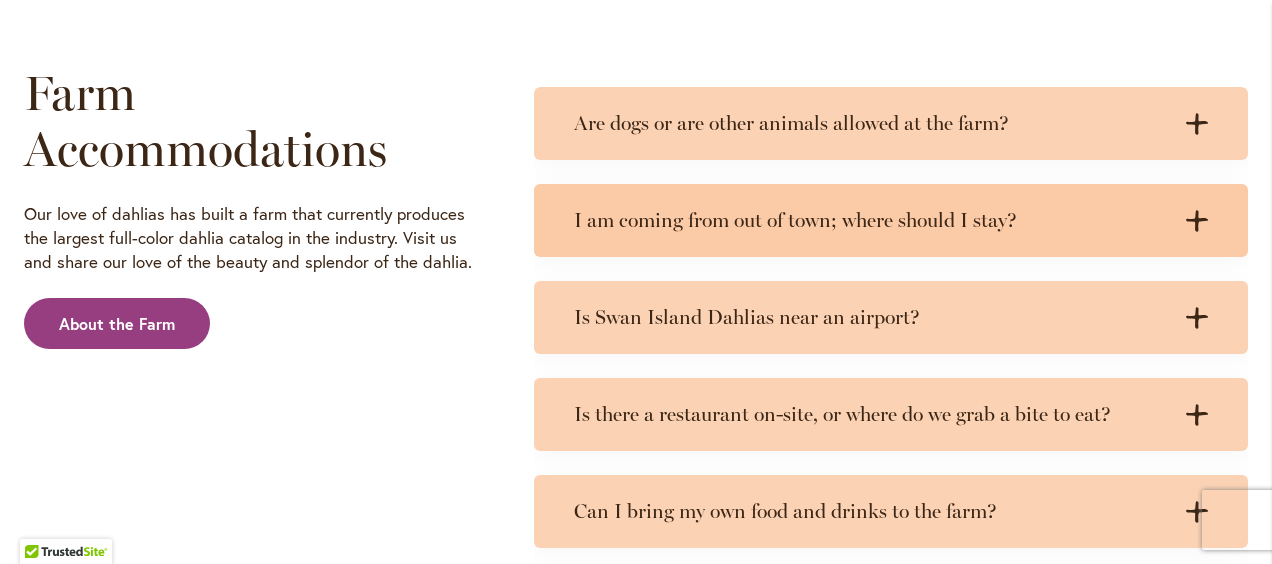 click on "I am coming from out of town; where should I stay?" at bounding box center [871, 220] 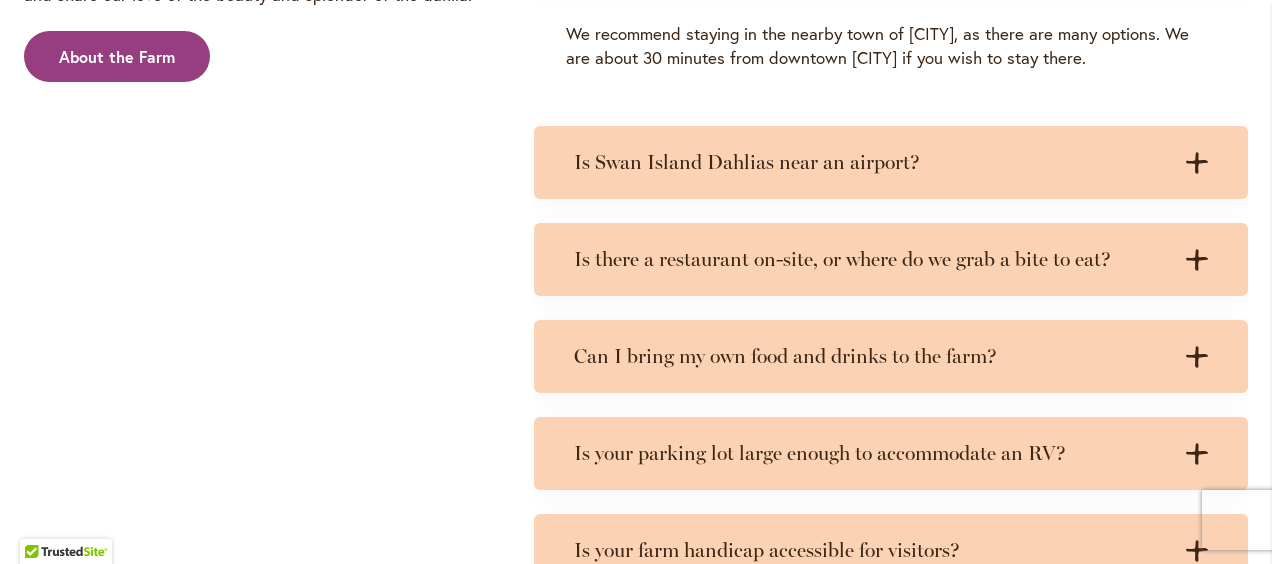 scroll, scrollTop: 2589, scrollLeft: 0, axis: vertical 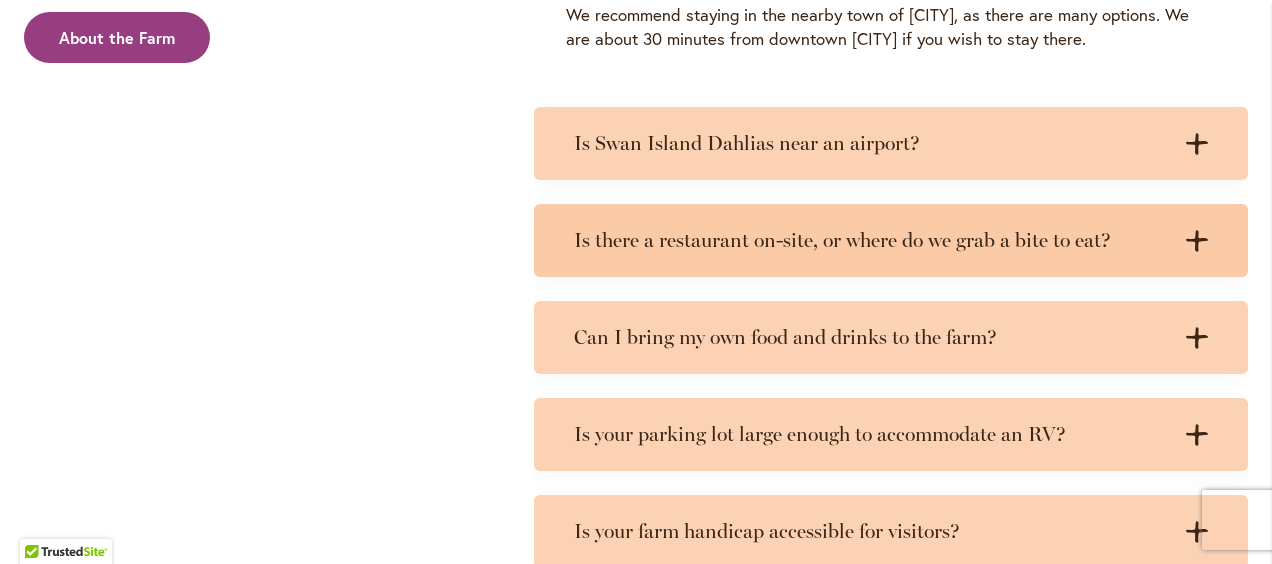 click on "Is there a restaurant on-site, or where do we grab a bite to eat?
.cls-1 {
fill: #3c2616;
stroke-width: 0px;
}
.cls-1 {
fill: #3c2616;
stroke-width: 0px;
}" at bounding box center (891, 240) 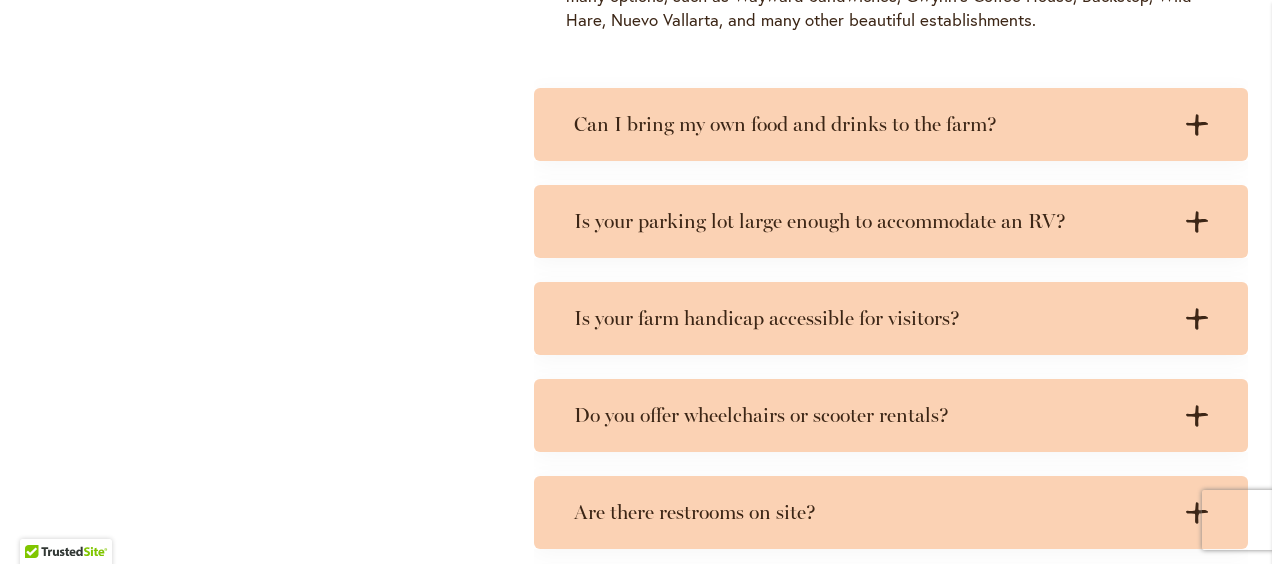 scroll, scrollTop: 3014, scrollLeft: 0, axis: vertical 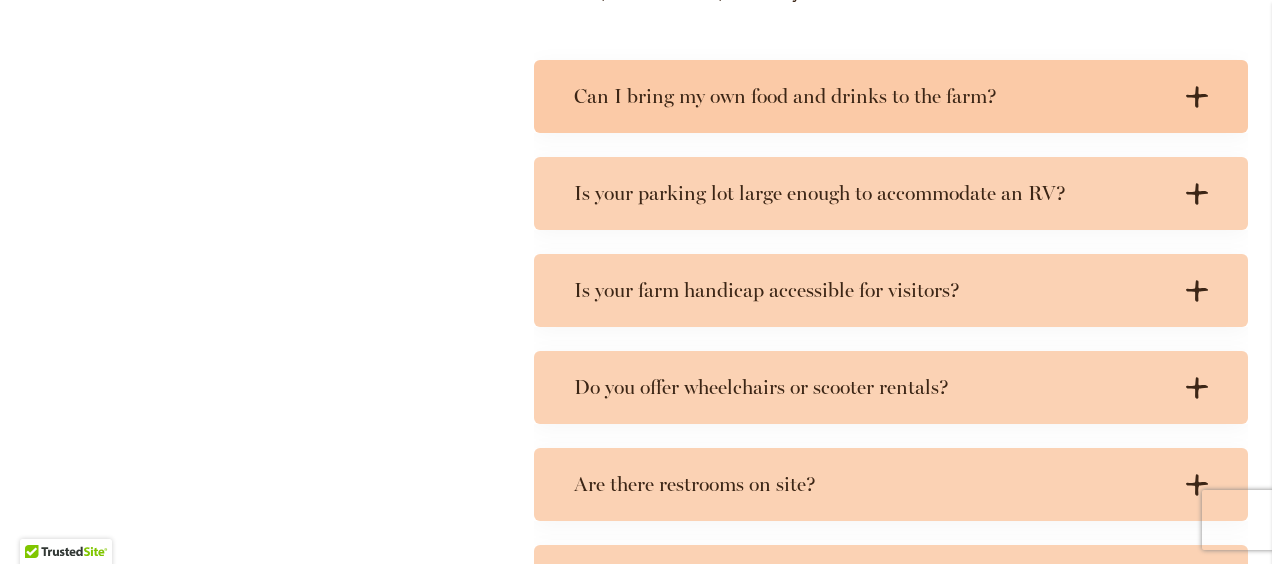 click on "Can I bring my own food and drinks to the farm?
.cls-1 {
fill: #3c2616;
stroke-width: 0px;
}
.cls-1 {
fill: #3c2616;
stroke-width: 0px;
}" at bounding box center [891, 96] 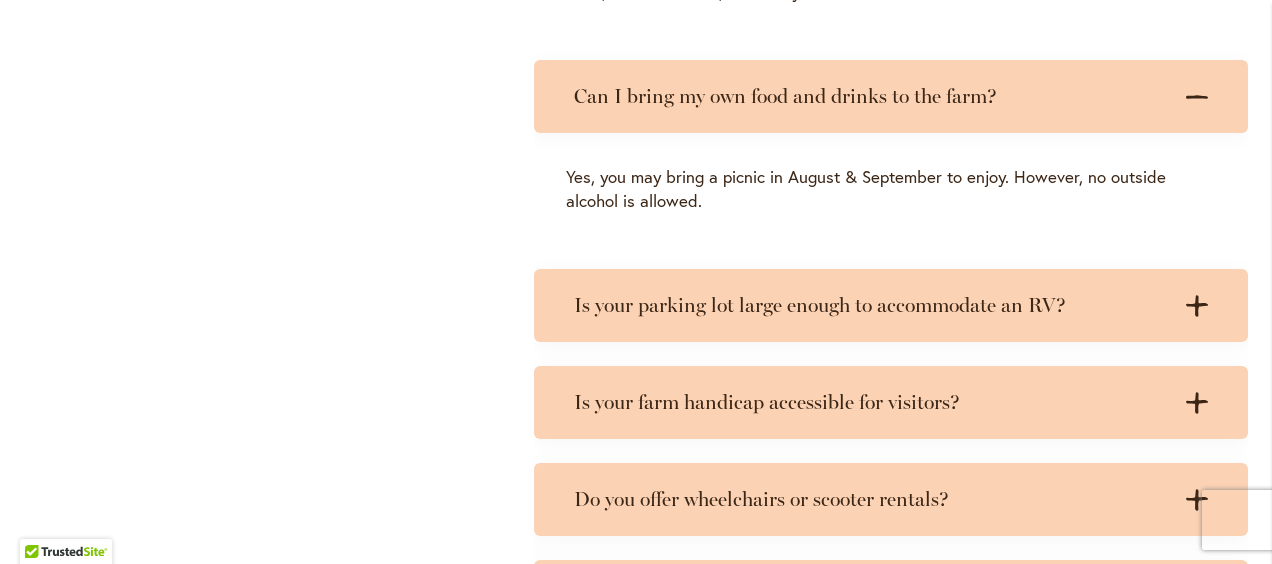click on "Can I bring my own food and drinks to the farm?
.cls-1 {
fill: #3c2616;
stroke-width: 0px;
}
.cls-1 {
fill: #3c2616;
stroke-width: 0px;
}" at bounding box center [891, 96] 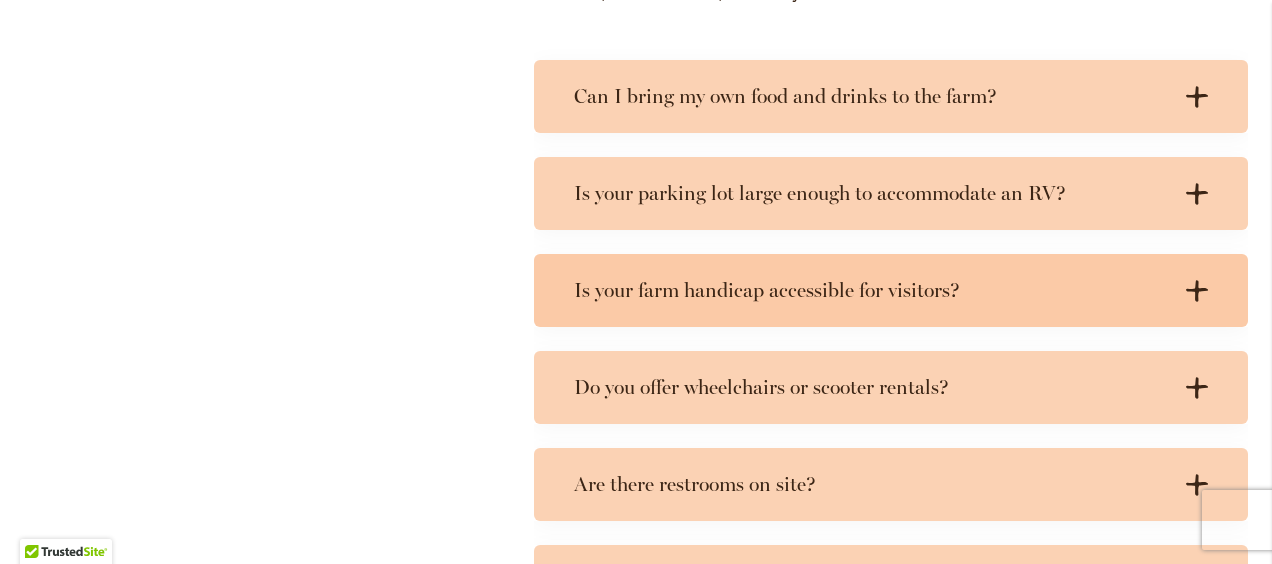 click on ".cls-1 {
fill: #3c2616;
stroke-width: 0px;
}
.cls-1 {
fill: #3c2616;
stroke-width: 0px;
}" at bounding box center [1188, 290] 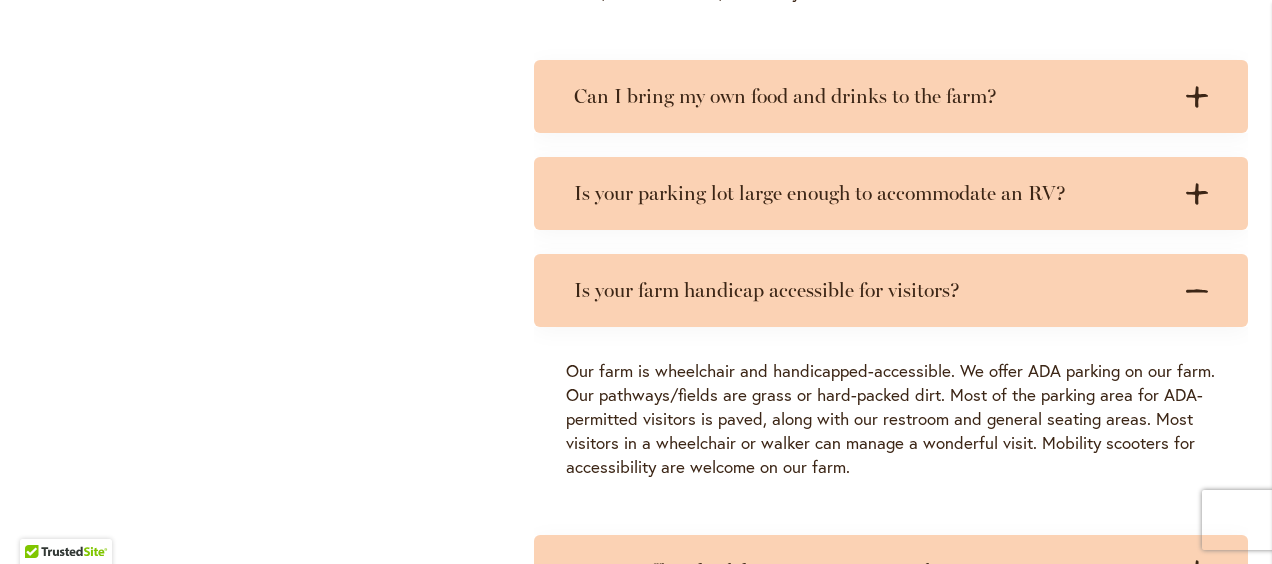 click on ".cls-1 {
fill: #3c2616;
stroke-width: 0px;
}
.cls-1 {
fill: #3c2616;
stroke-width: 0px;
}" at bounding box center (1188, 290) 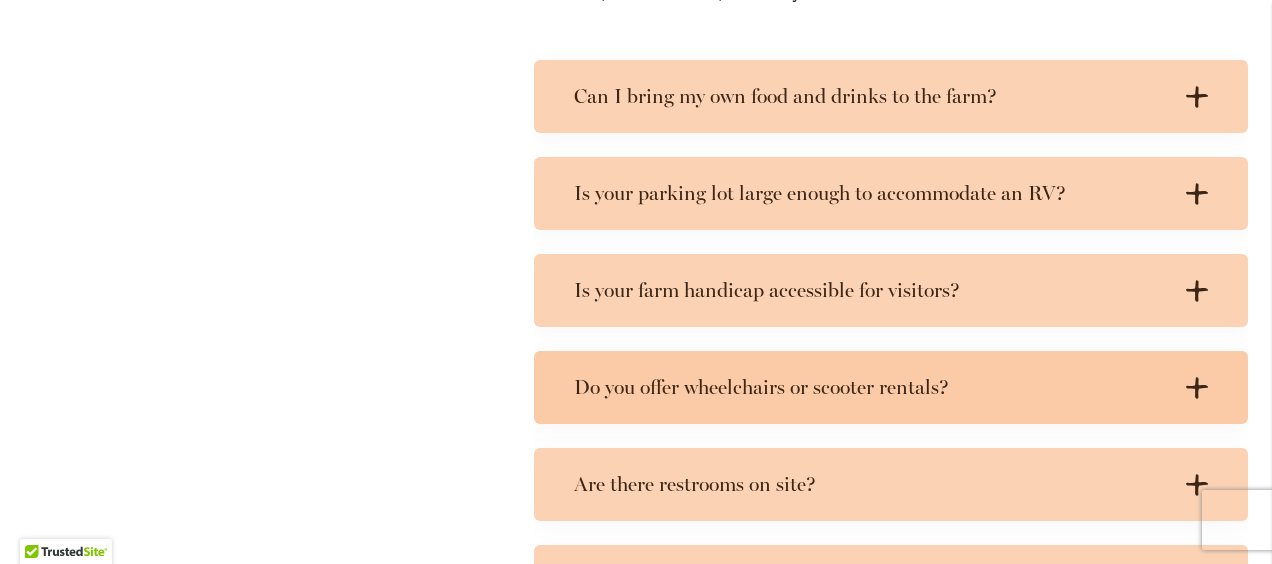 click on ".cls-1 {
fill: #3c2616;
stroke-width: 0px;
}" 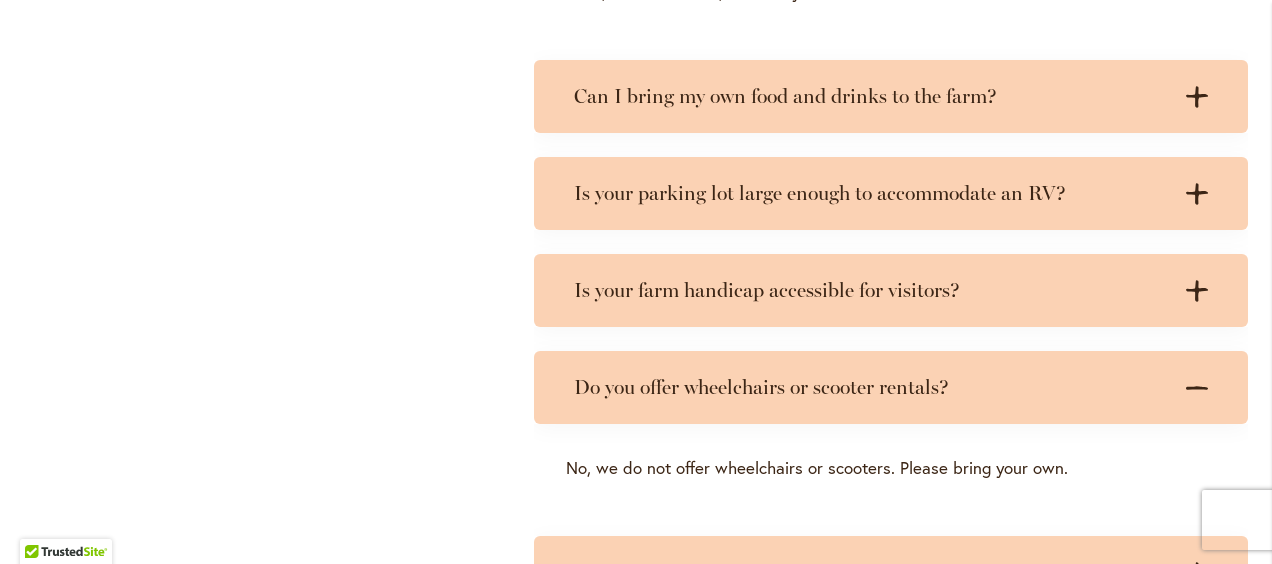 click on ".cls-1 {
fill: #3c2616;
stroke-width: 0px;
}" 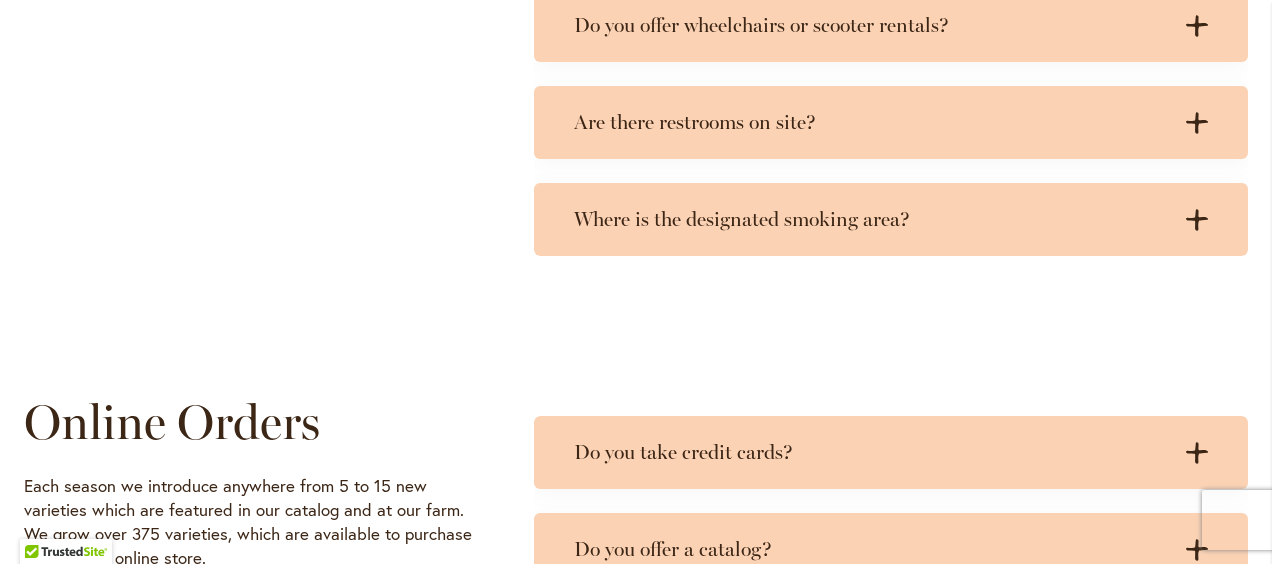 scroll, scrollTop: 3385, scrollLeft: 0, axis: vertical 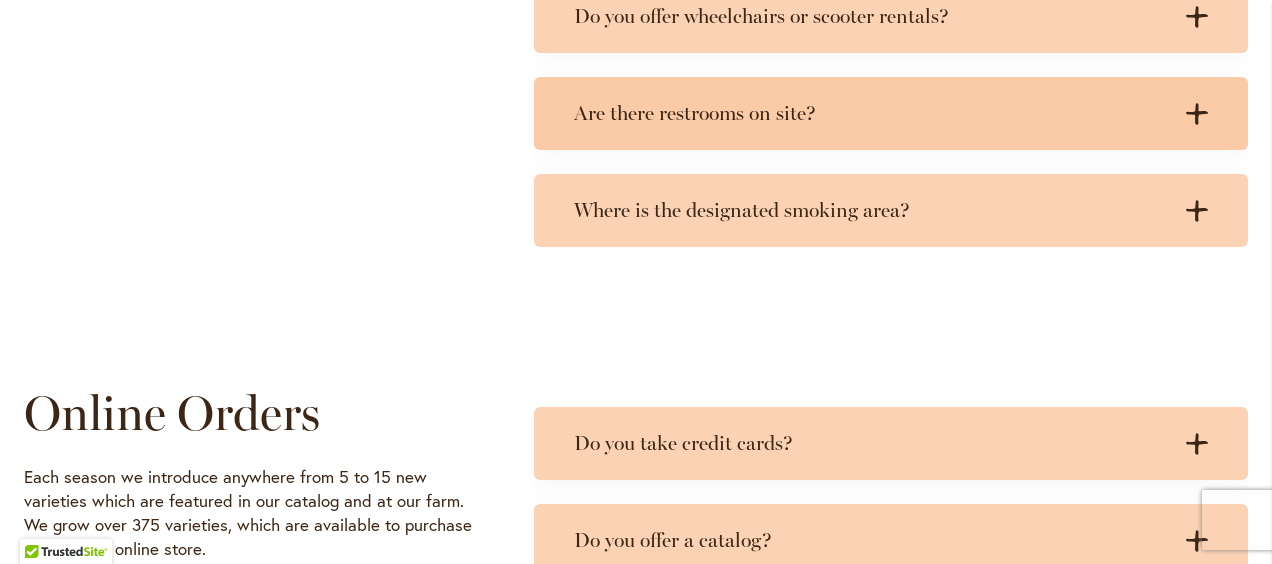 click on ".cls-1 {
fill: #3c2616;
stroke-width: 0px;
}
.cls-1 {
fill: #3c2616;
stroke-width: 0px;
}" at bounding box center (1188, 113) 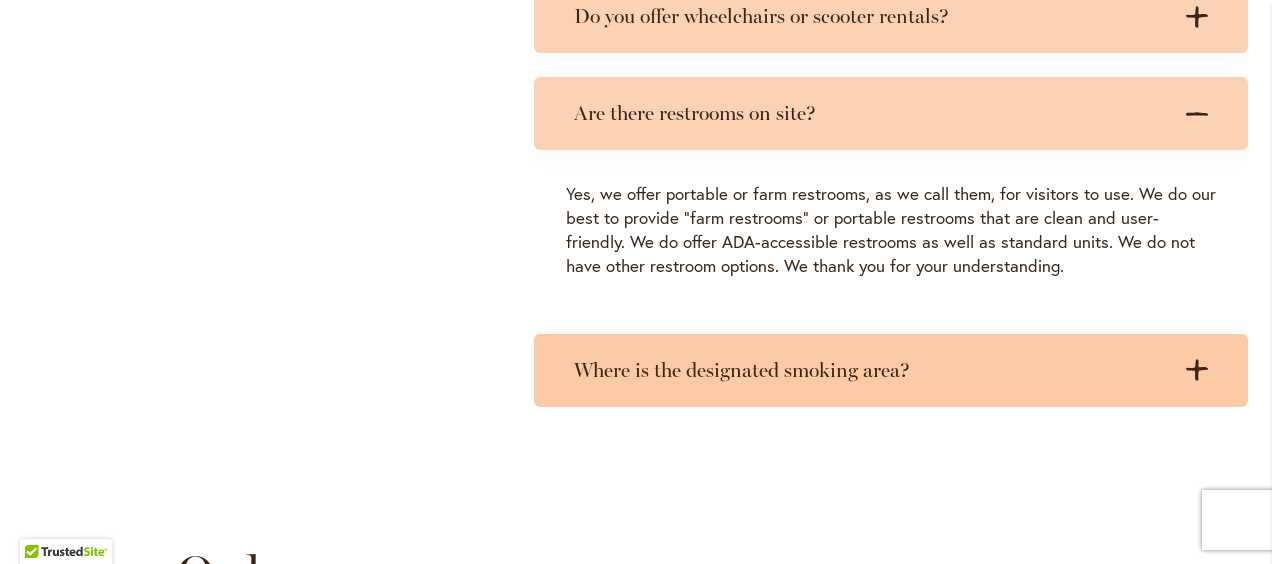 click 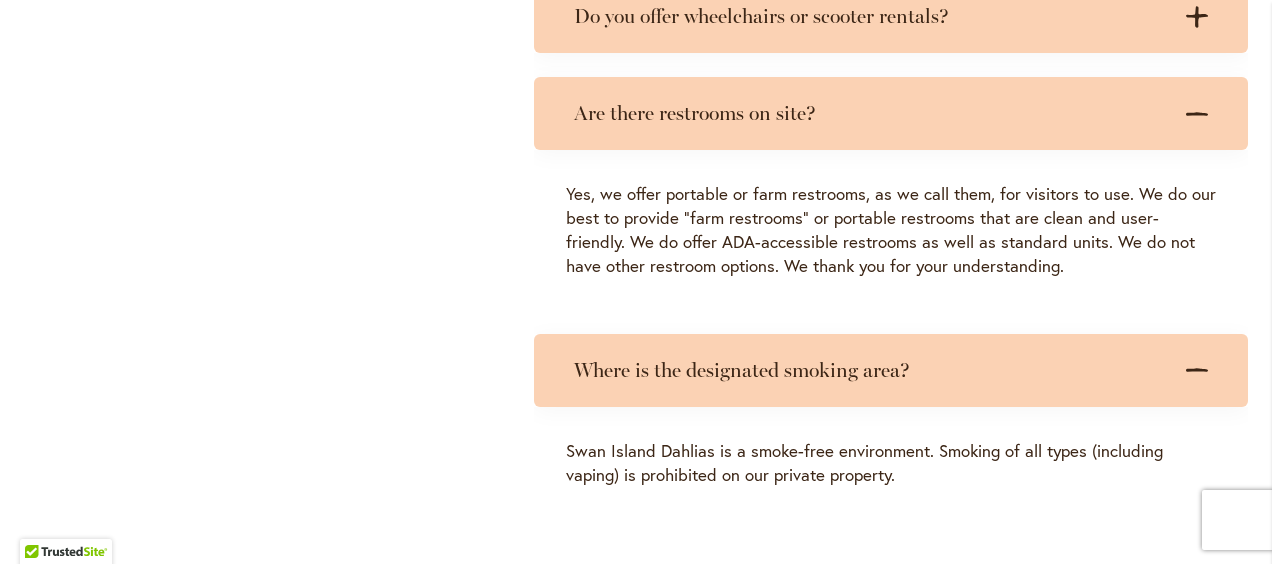 click 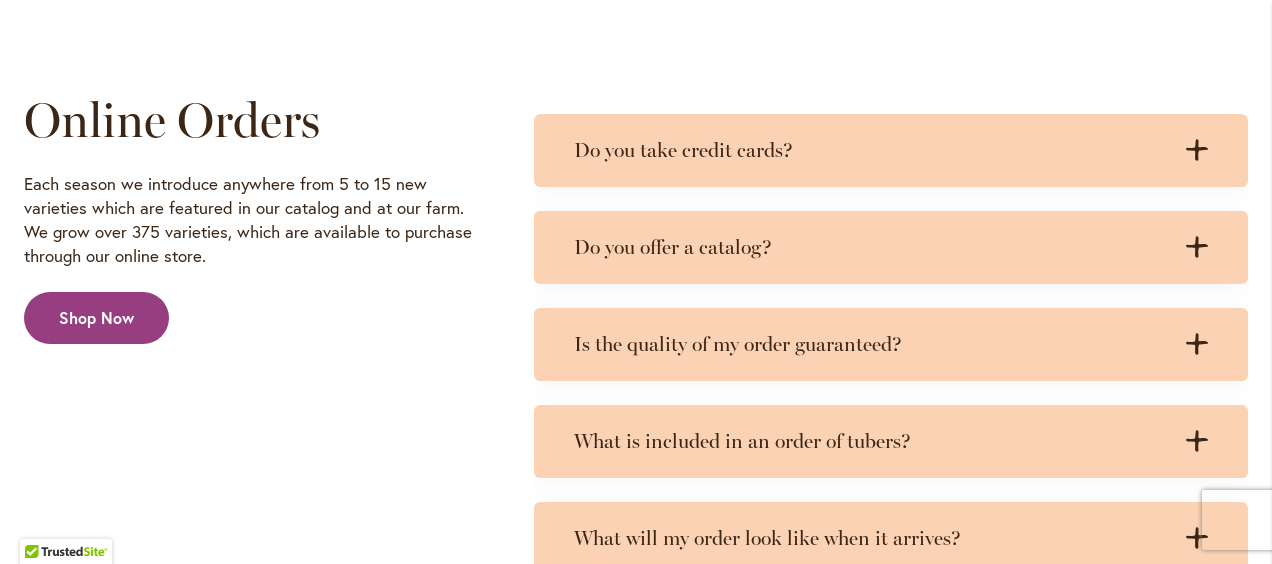 scroll, scrollTop: 3858, scrollLeft: 0, axis: vertical 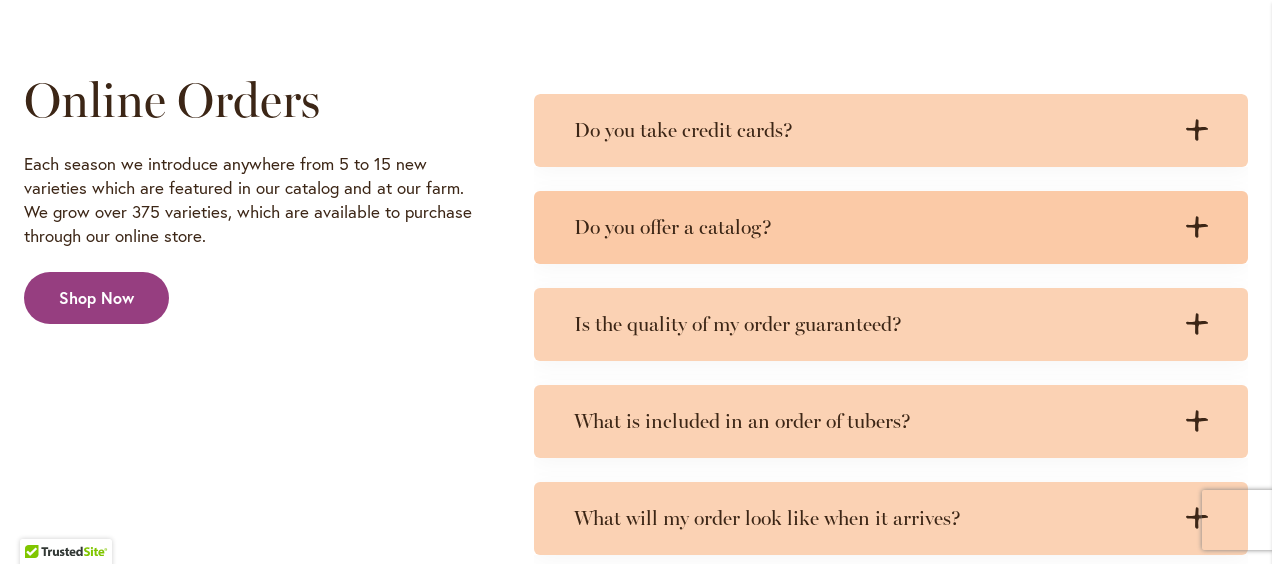 click 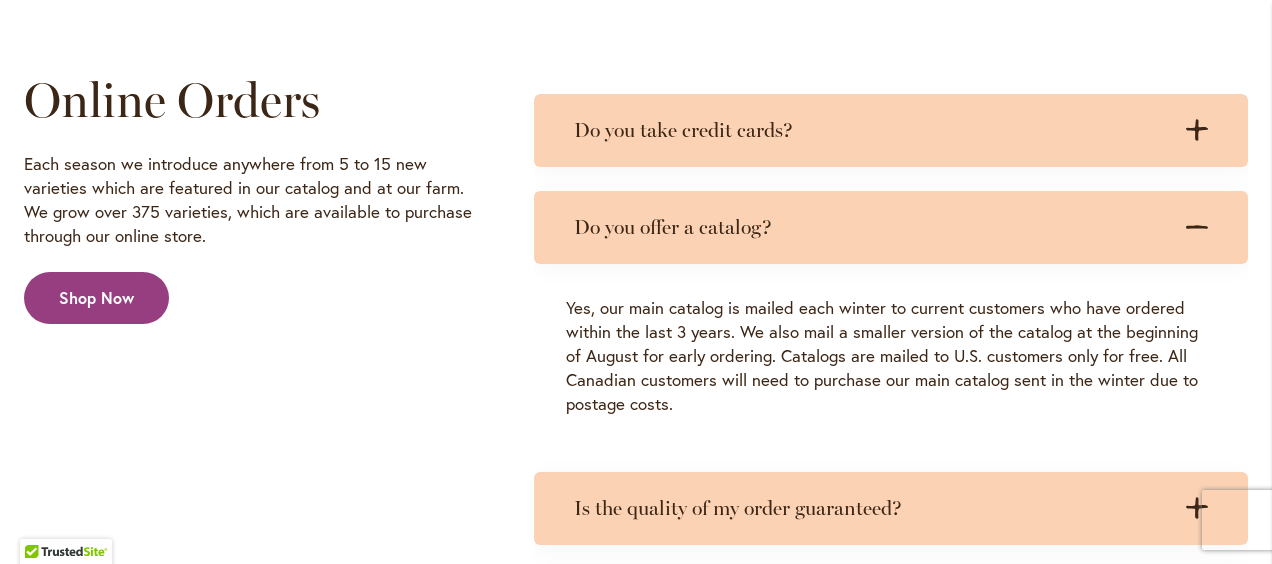 click on ".cls-1 {
fill: #3c2616;
stroke-width: 0px;
}" 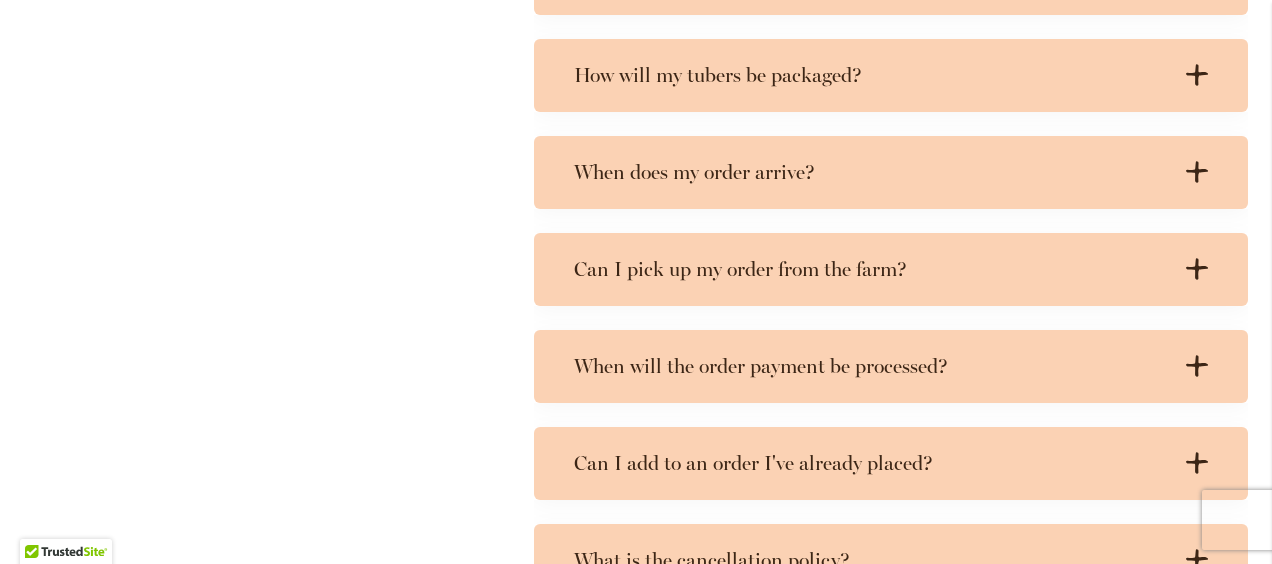 scroll, scrollTop: 4408, scrollLeft: 0, axis: vertical 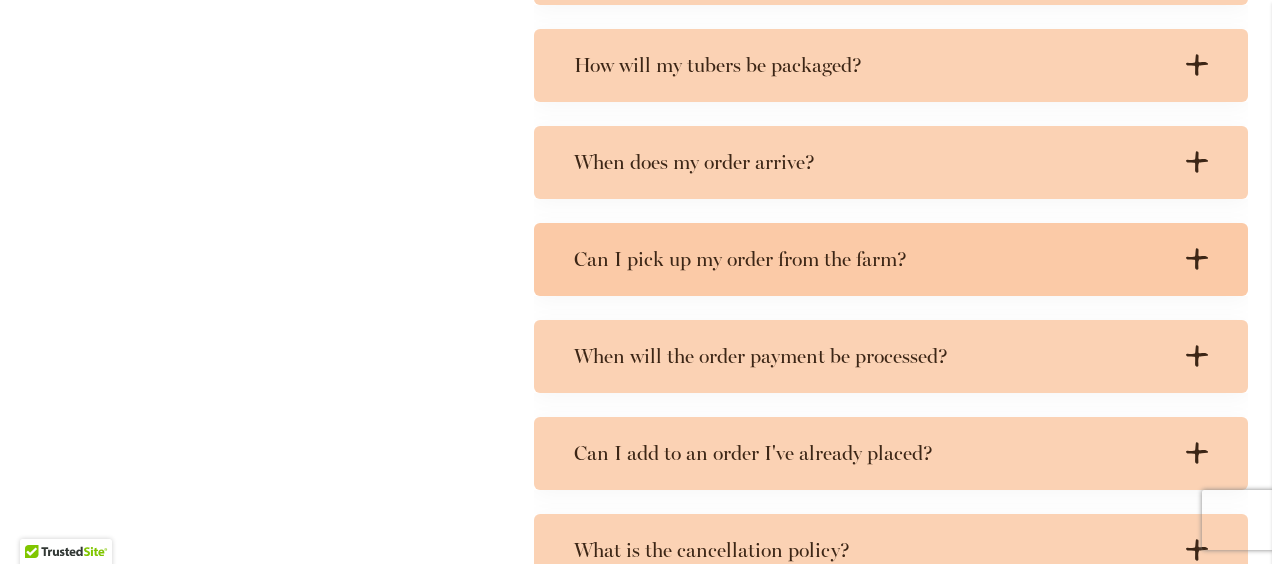 click on ".cls-1 {
fill: #3c2616;
stroke-width: 0px;
}" 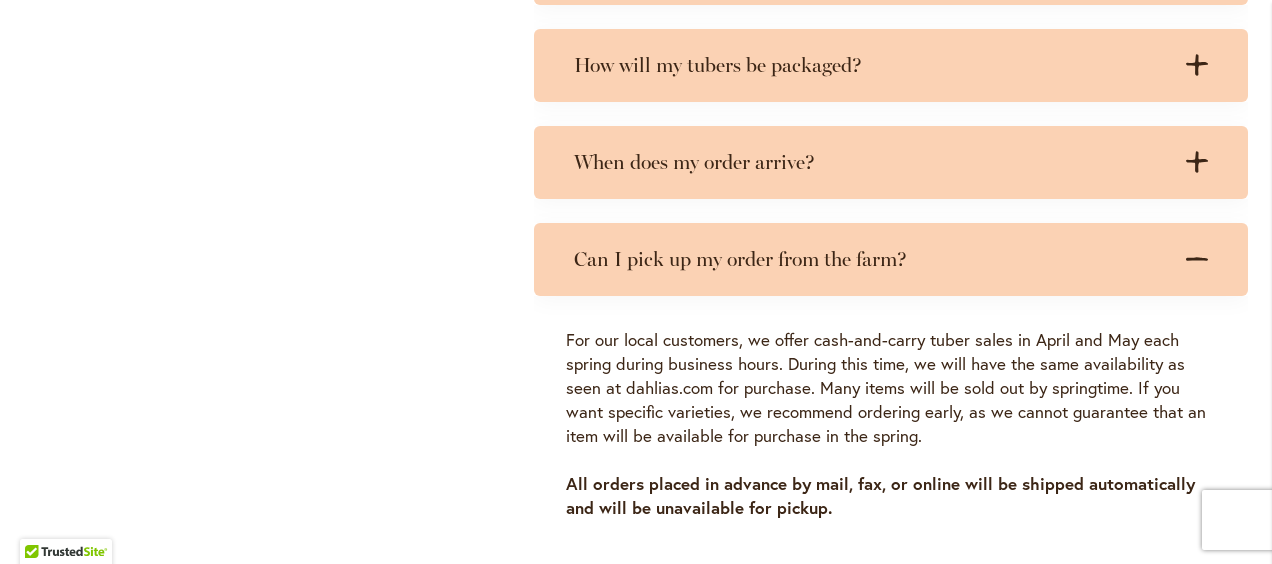 click on ".cls-1 {
fill: #3c2616;
stroke-width: 0px;
}" 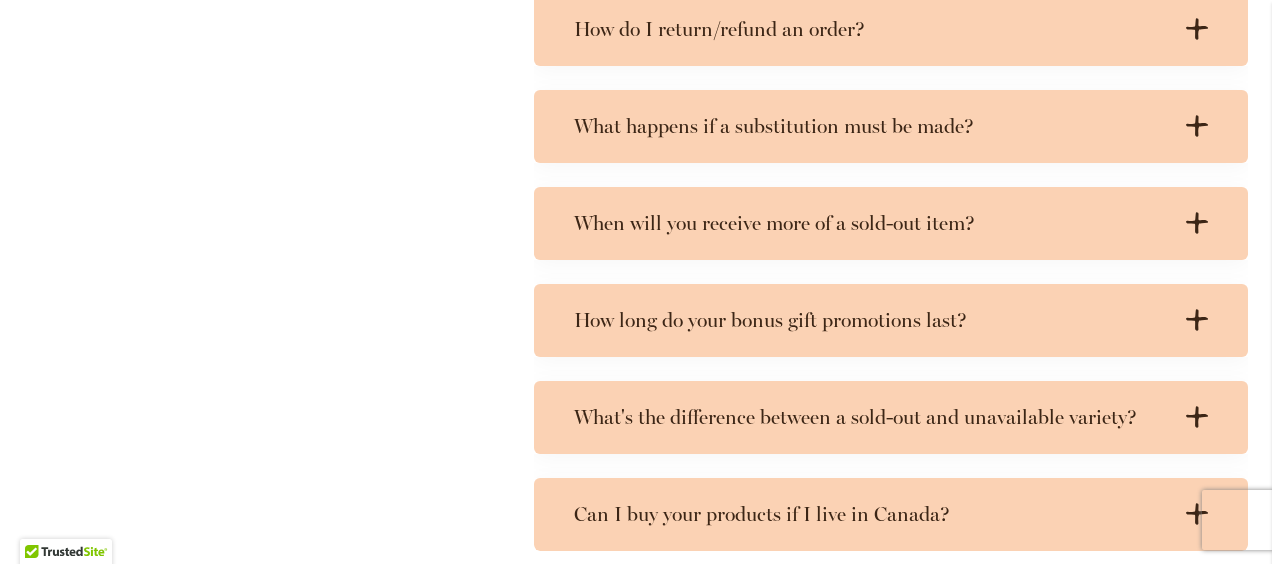 scroll, scrollTop: 5035, scrollLeft: 0, axis: vertical 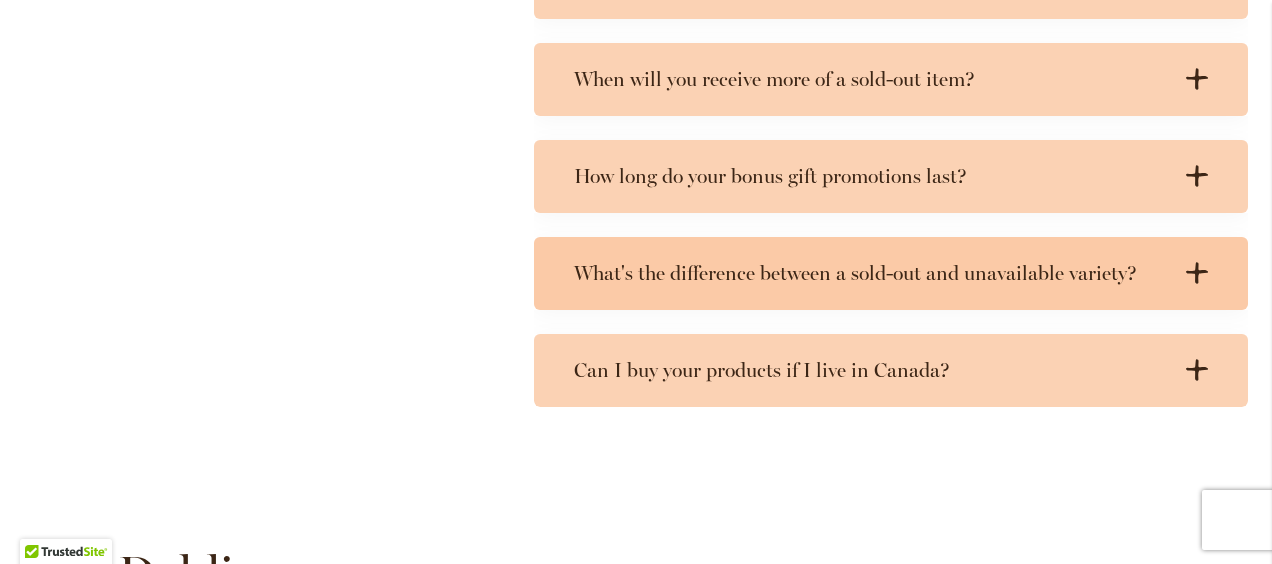 click on ".cls-1 {
fill: #3c2616;
stroke-width: 0px;
}
.cls-1 {
fill: #3c2616;
stroke-width: 0px;
}" at bounding box center (1188, 273) 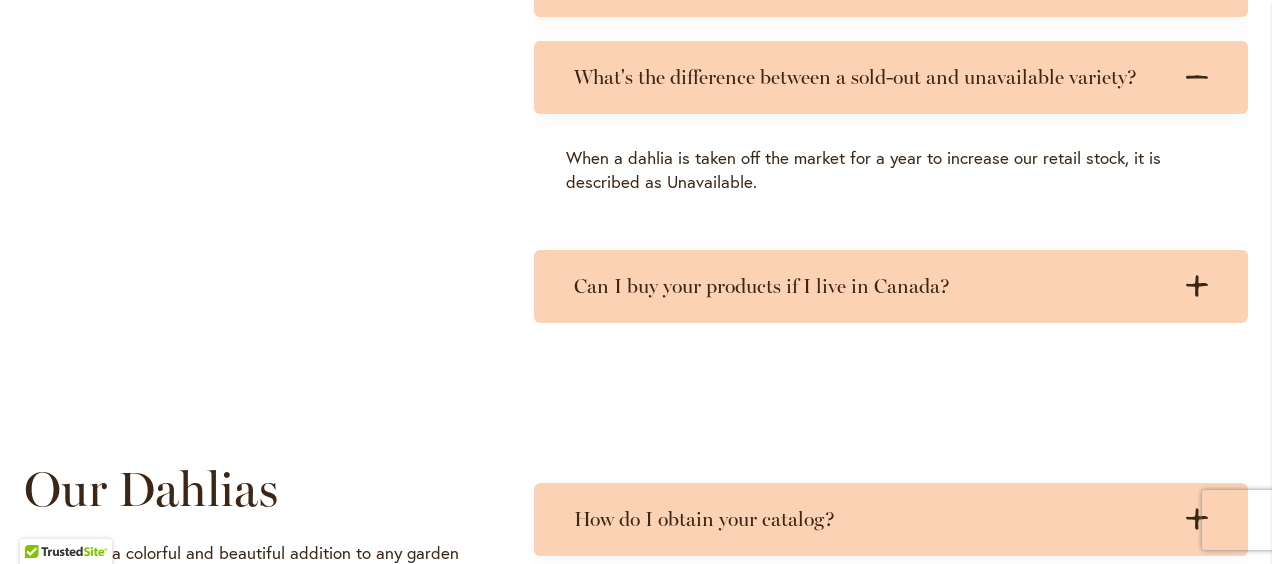 scroll, scrollTop: 5376, scrollLeft: 0, axis: vertical 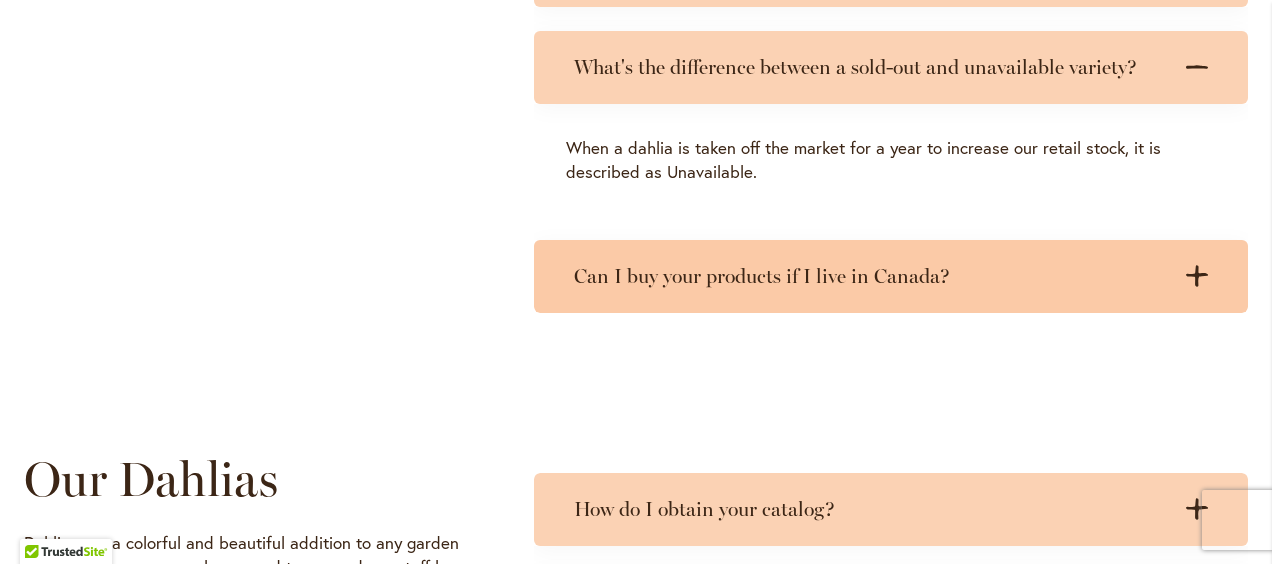 click on ".cls-1 {
fill: #3c2616;
stroke-width: 0px;
}" 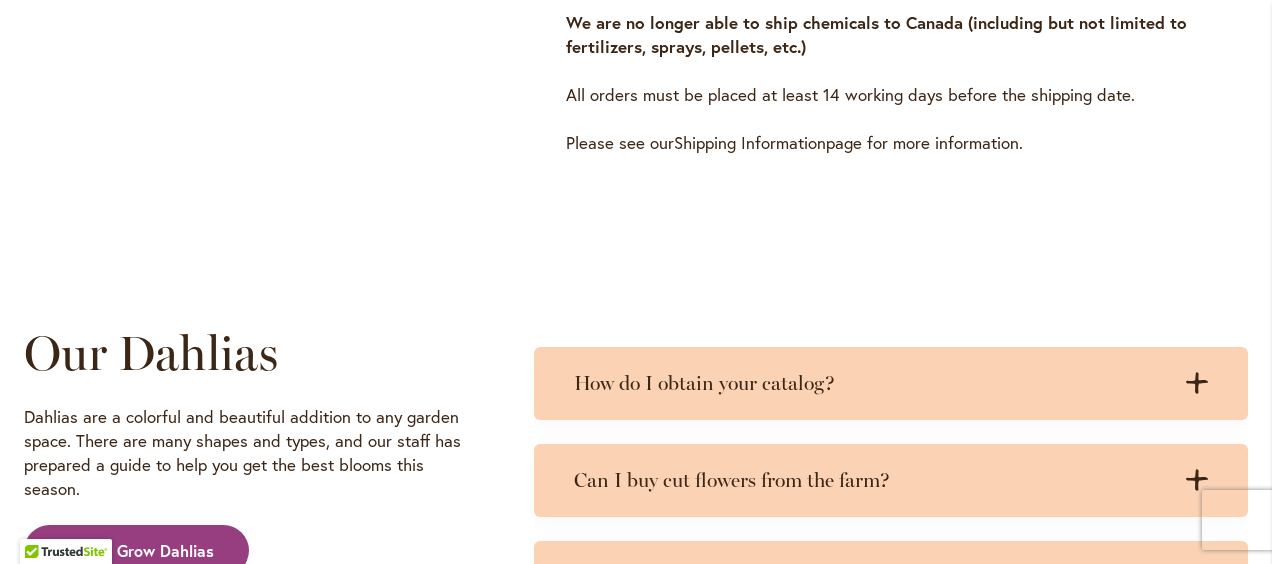 scroll, scrollTop: 5736, scrollLeft: 0, axis: vertical 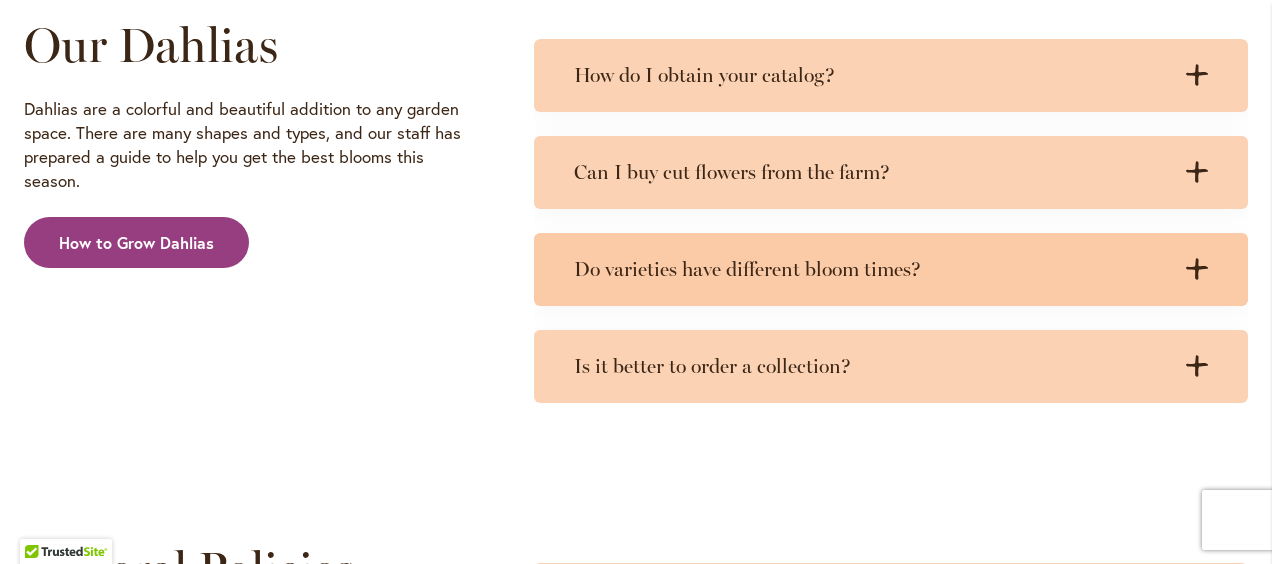 click on "Do varieties have different bloom times?
.cls-1 {
fill: #3c2616;
stroke-width: 0px;
}
.cls-1 {
fill: #3c2616;
stroke-width: 0px;
}" at bounding box center (891, 269) 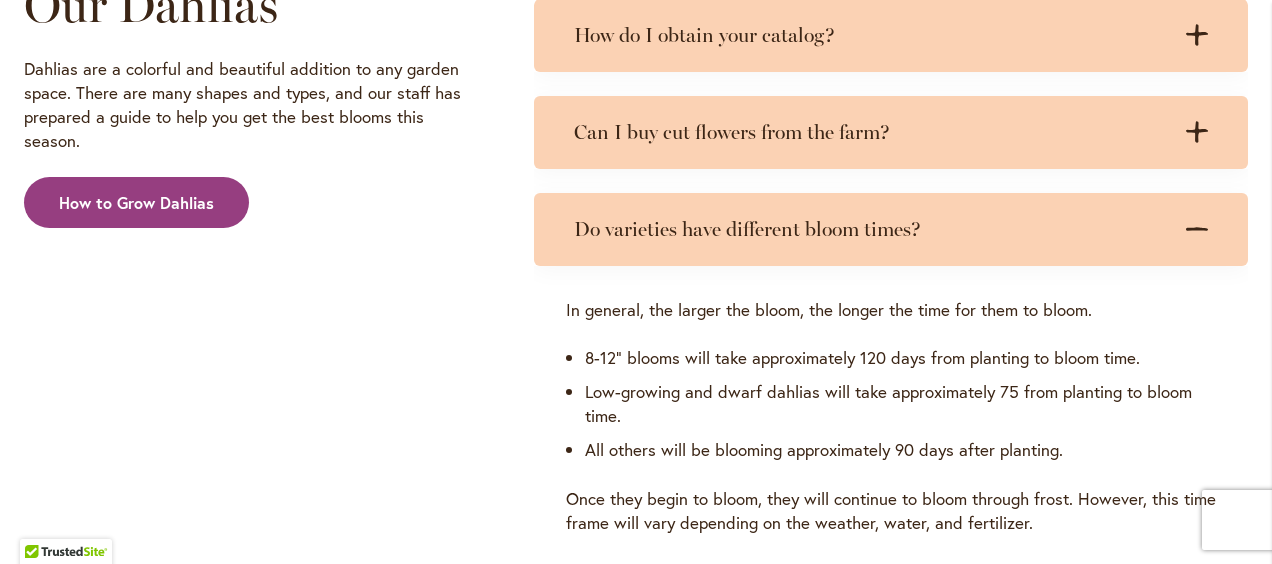 scroll, scrollTop: 6152, scrollLeft: 0, axis: vertical 